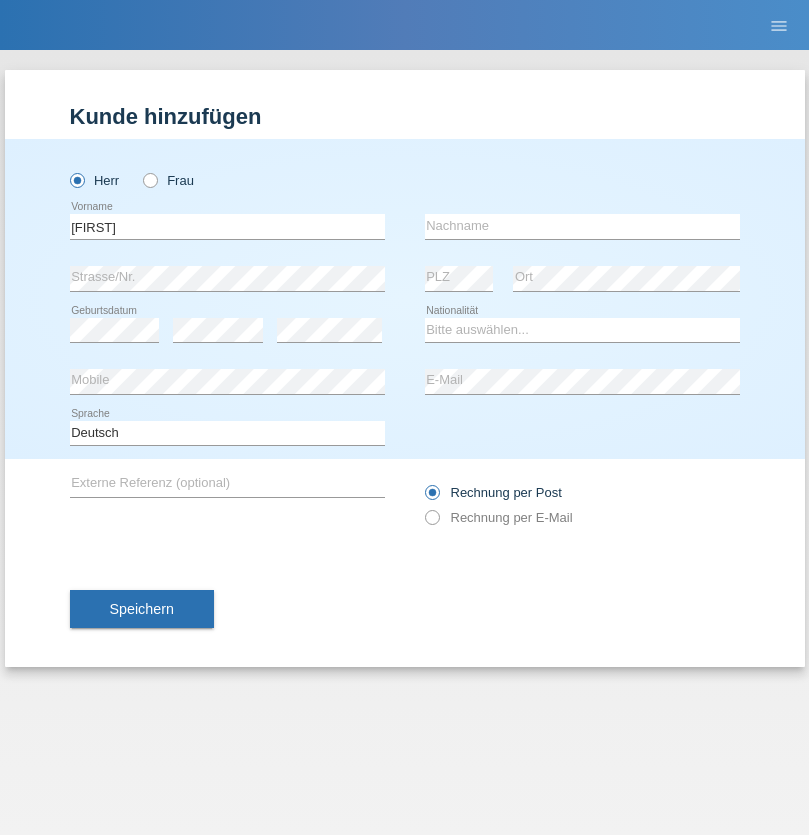 scroll, scrollTop: 0, scrollLeft: 0, axis: both 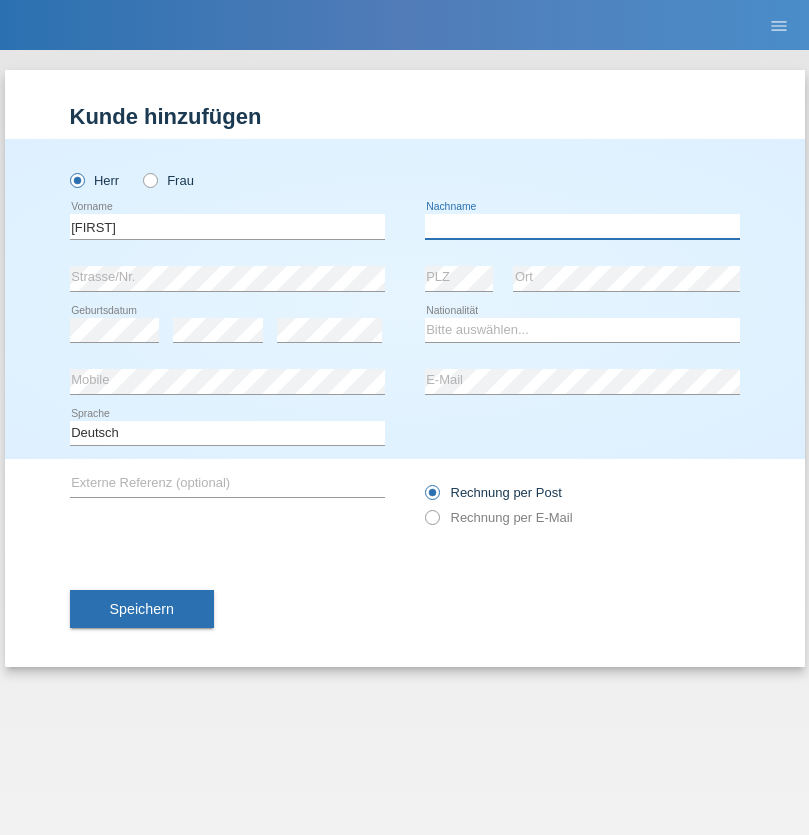 click at bounding box center [582, 226] 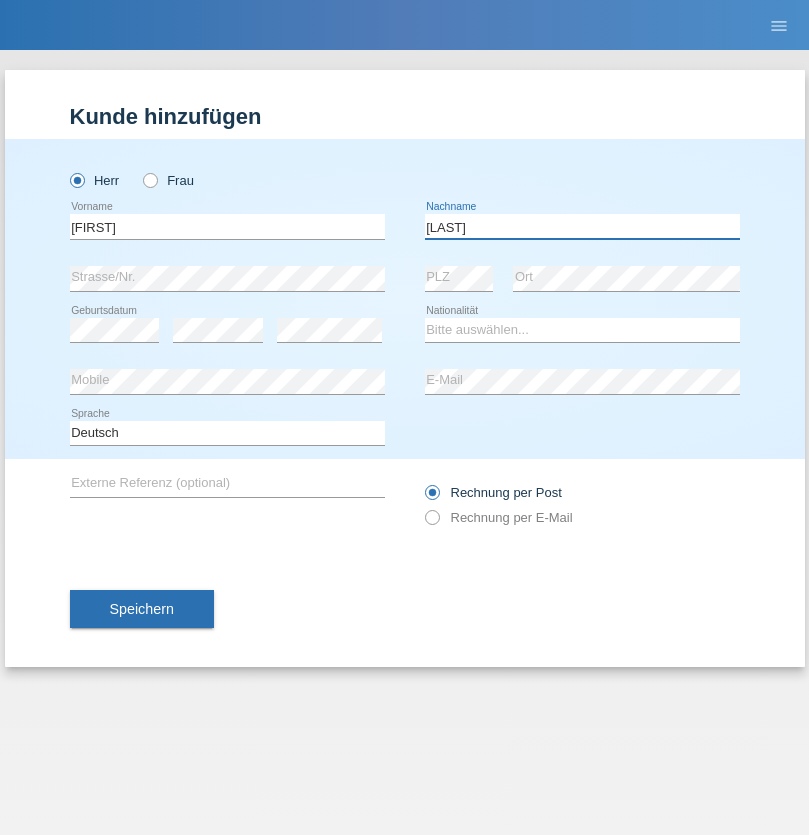type on "Berger" 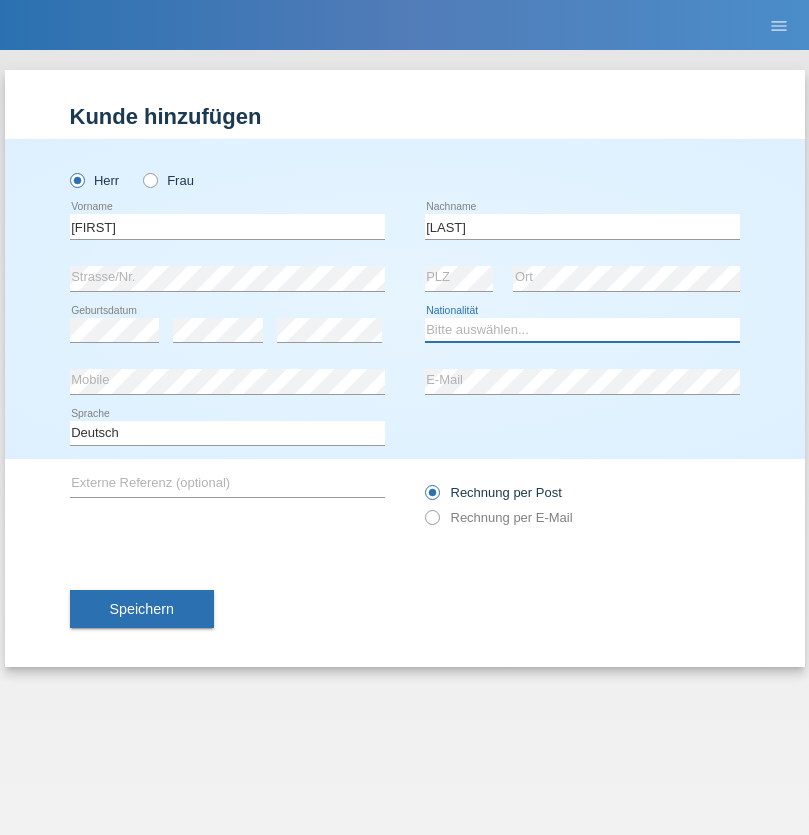 select on "CH" 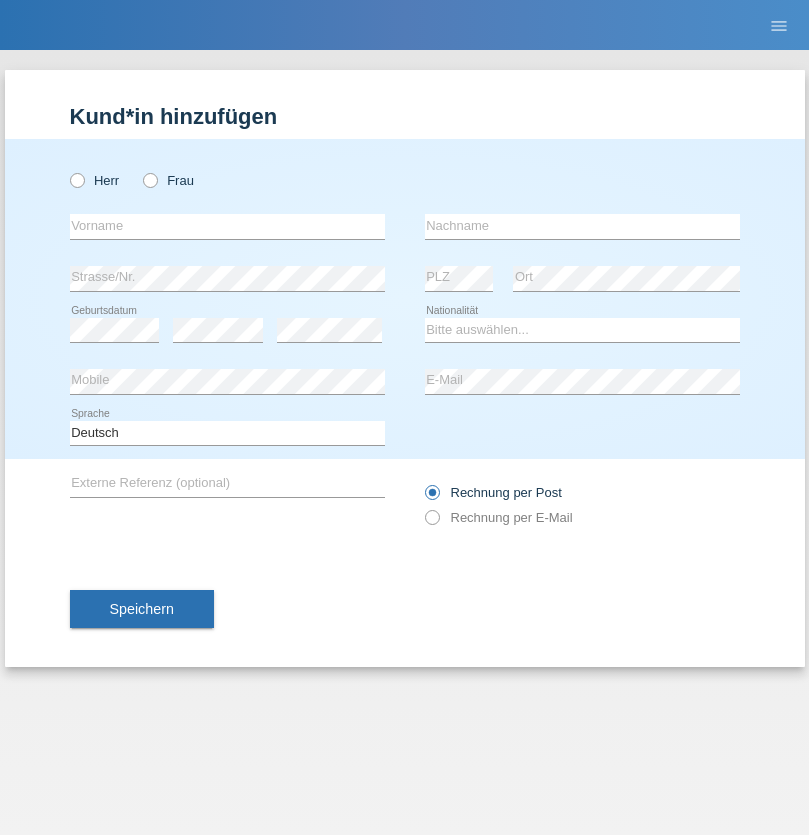 scroll, scrollTop: 0, scrollLeft: 0, axis: both 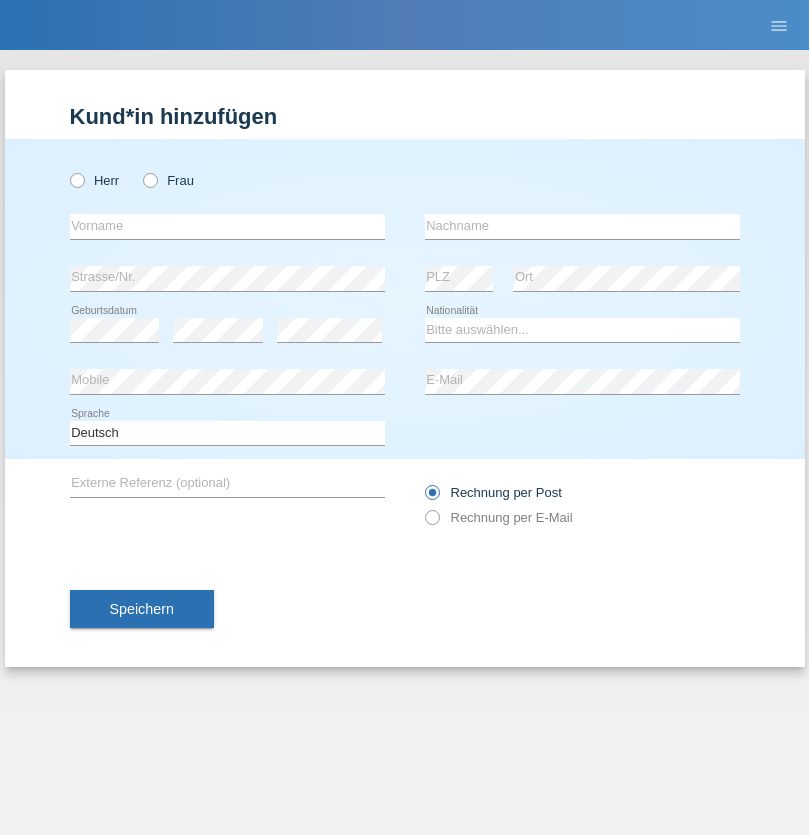 radio on "true" 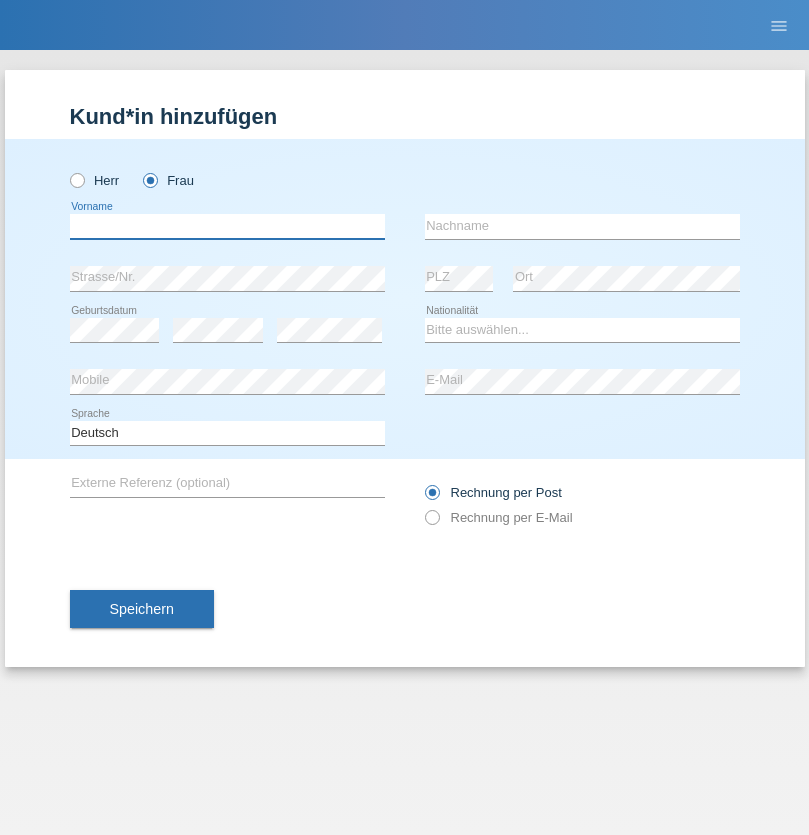 click at bounding box center [227, 226] 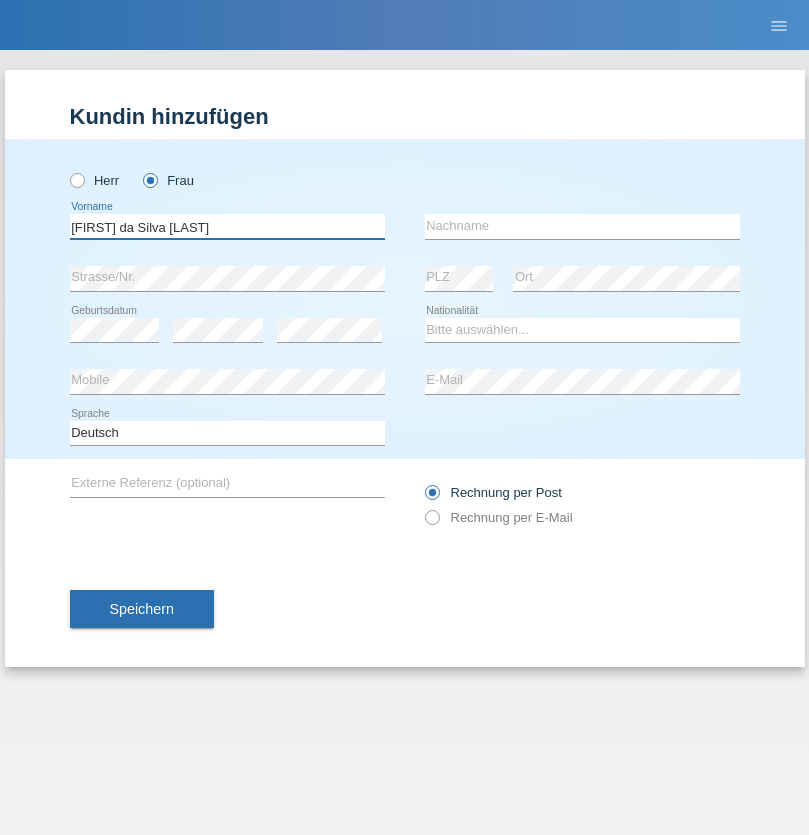type on "Teixeira da Silva Moço" 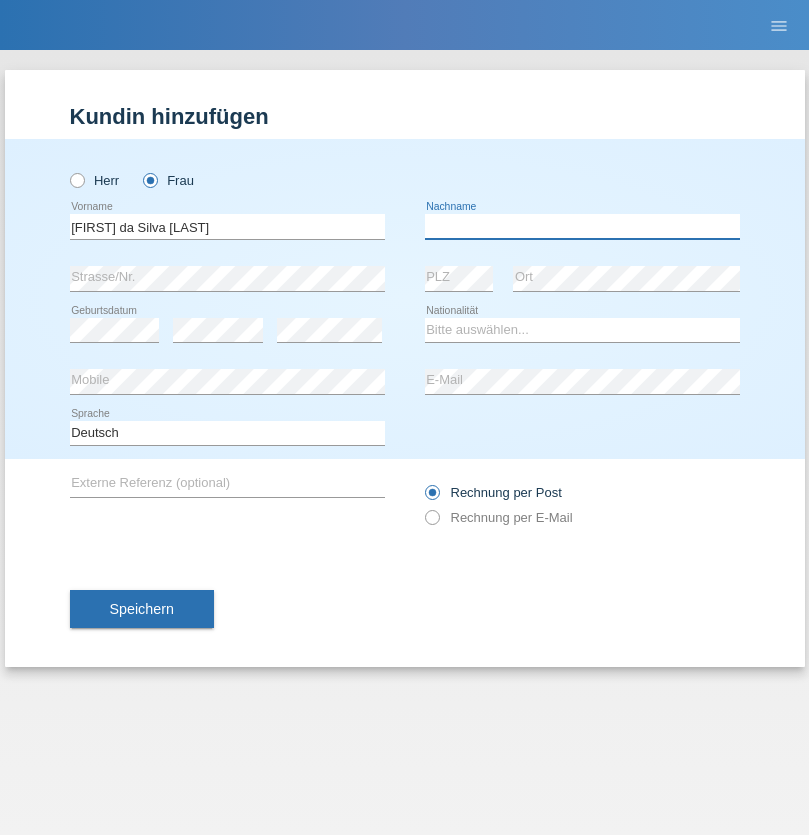 click at bounding box center [582, 226] 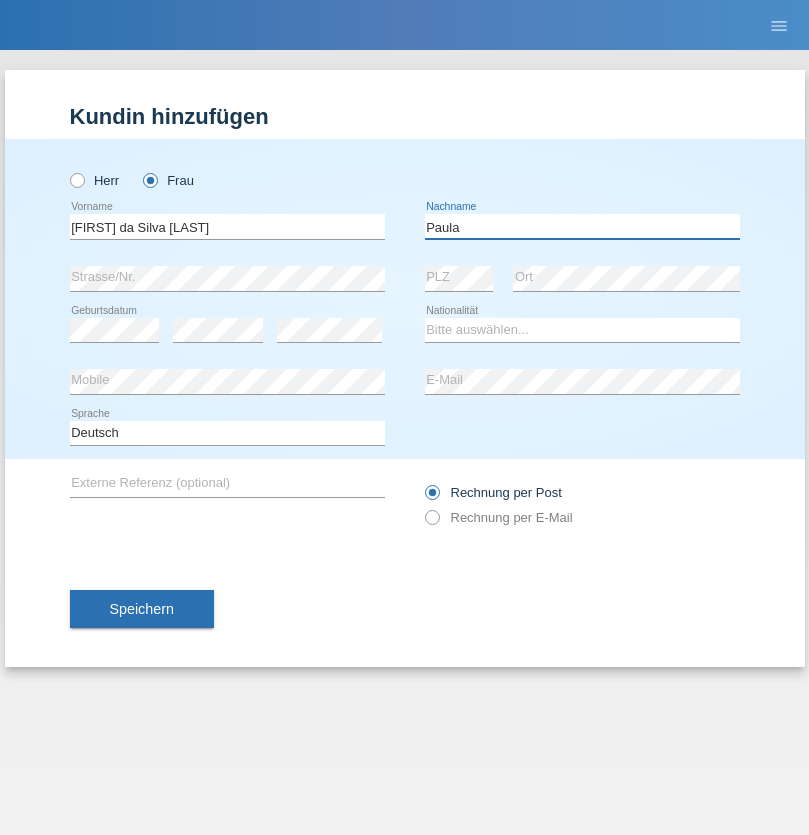 type on "Paula" 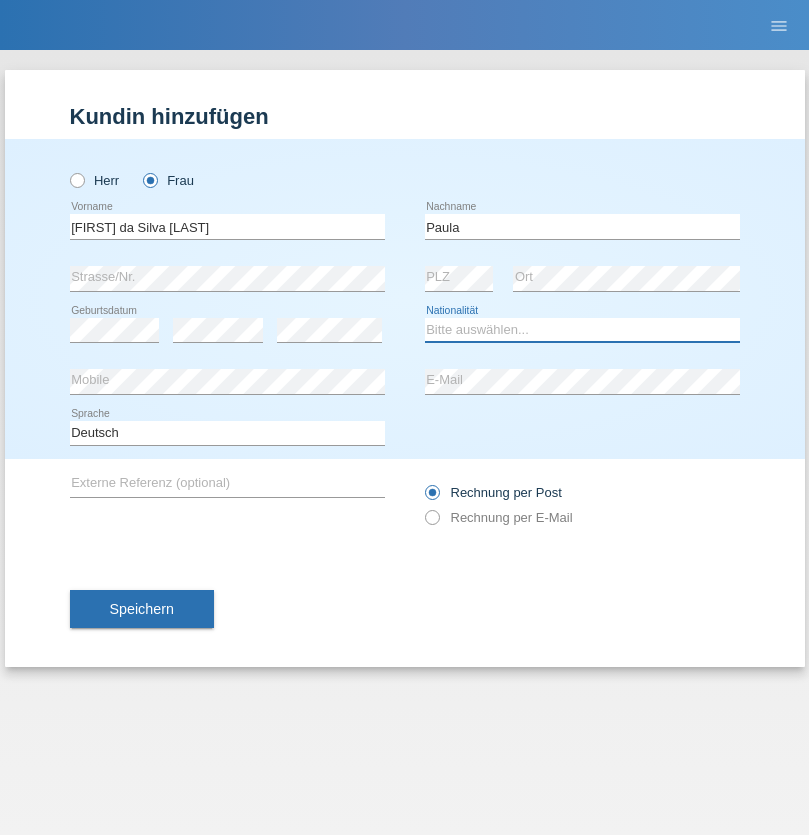 select on "PT" 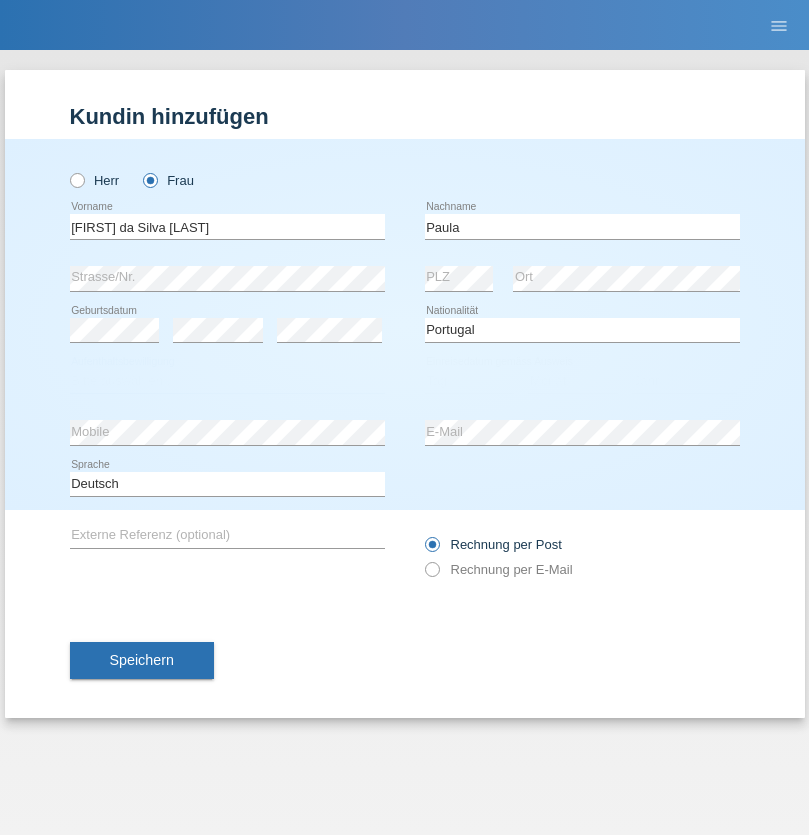 select on "C" 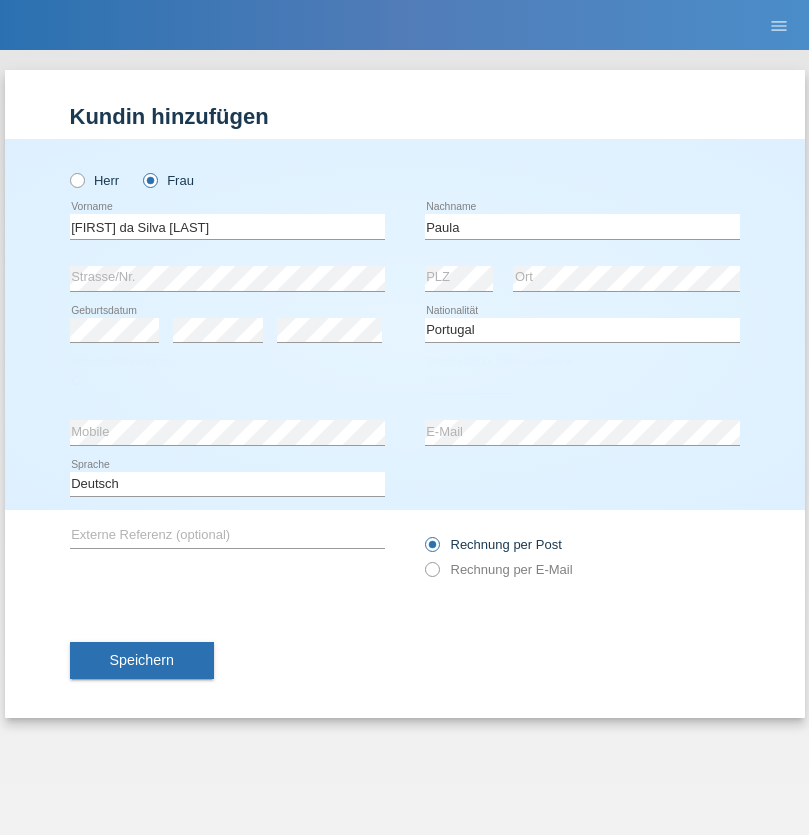 select on "28" 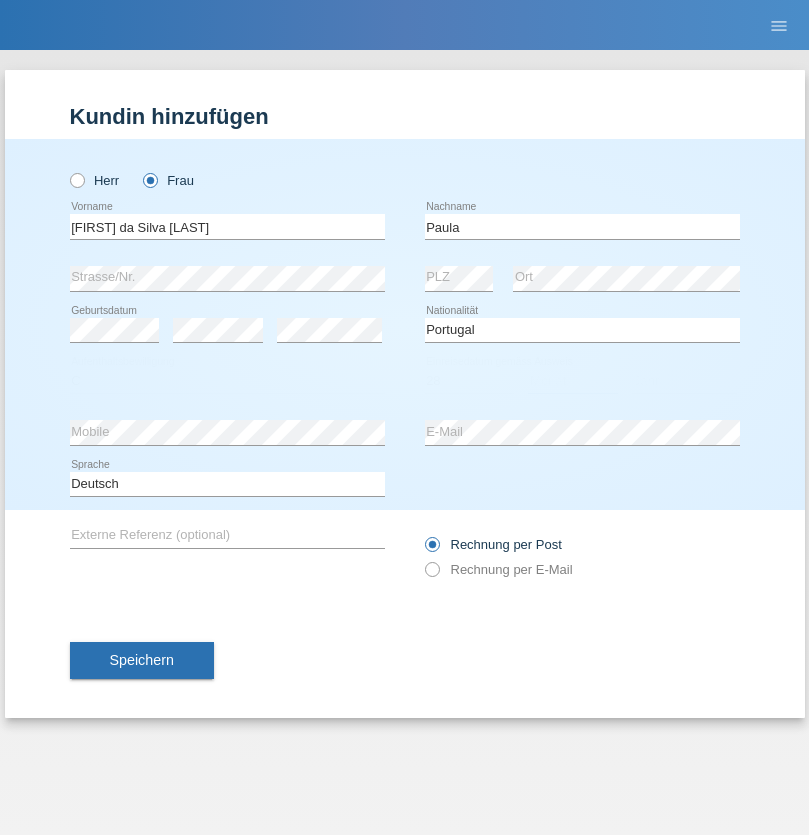 select on "03" 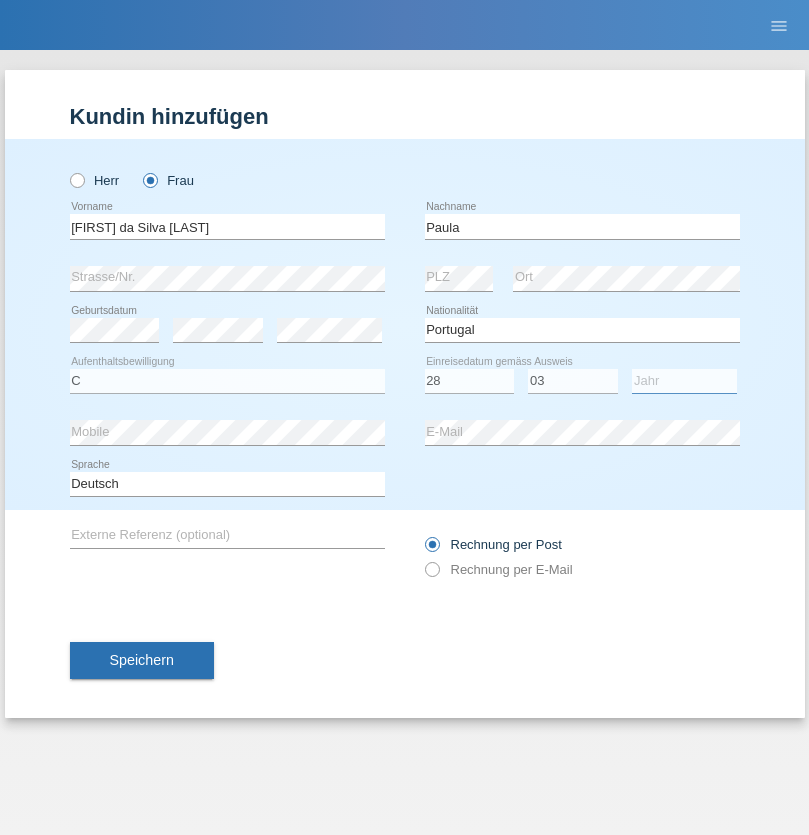 select on "2005" 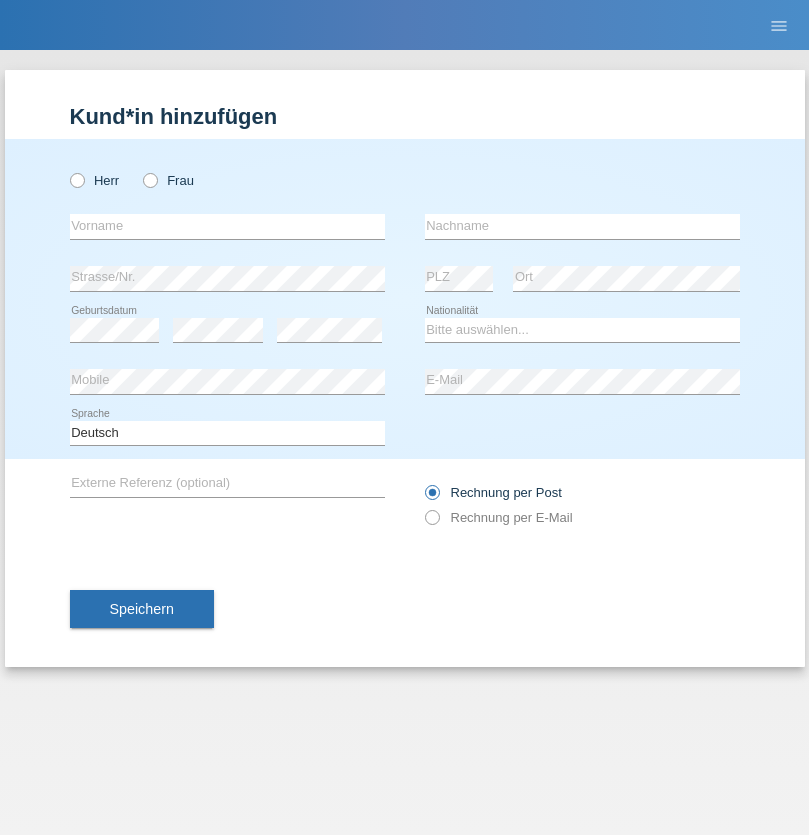 scroll, scrollTop: 0, scrollLeft: 0, axis: both 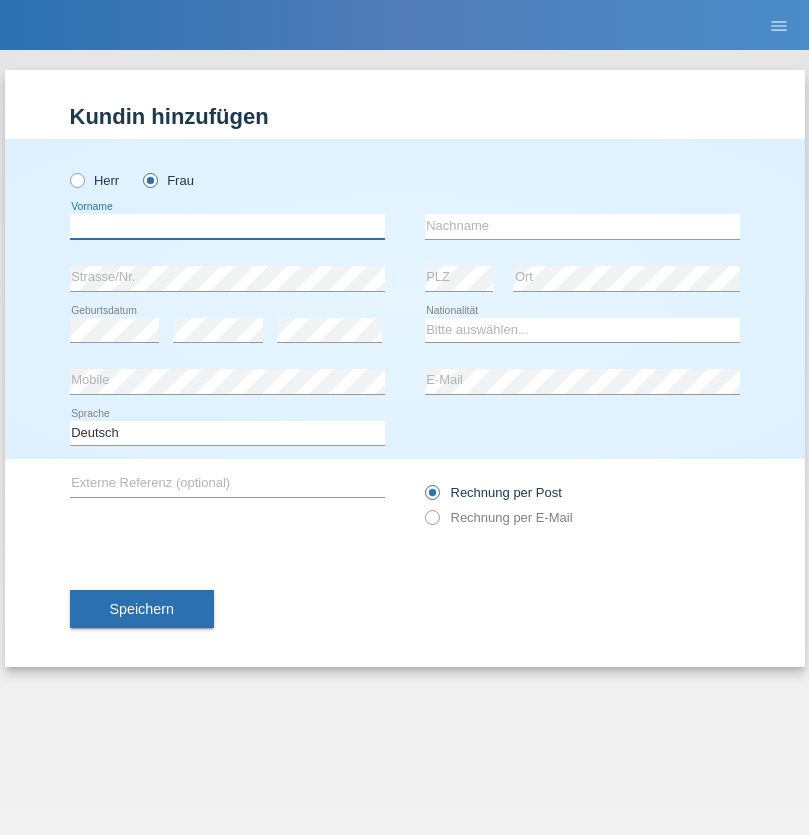 click at bounding box center [227, 226] 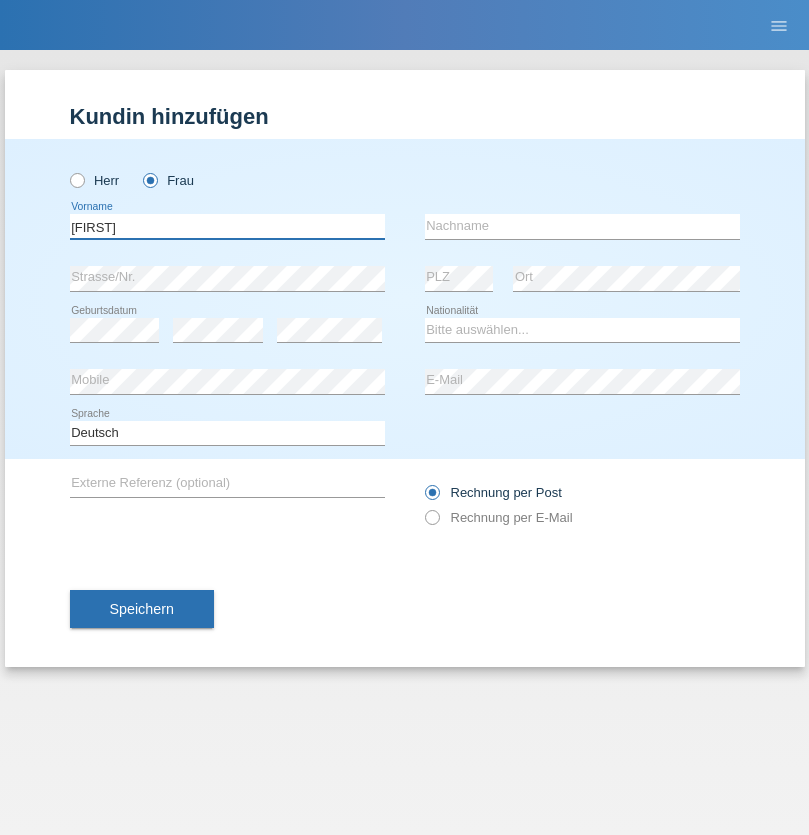 type on "Monika" 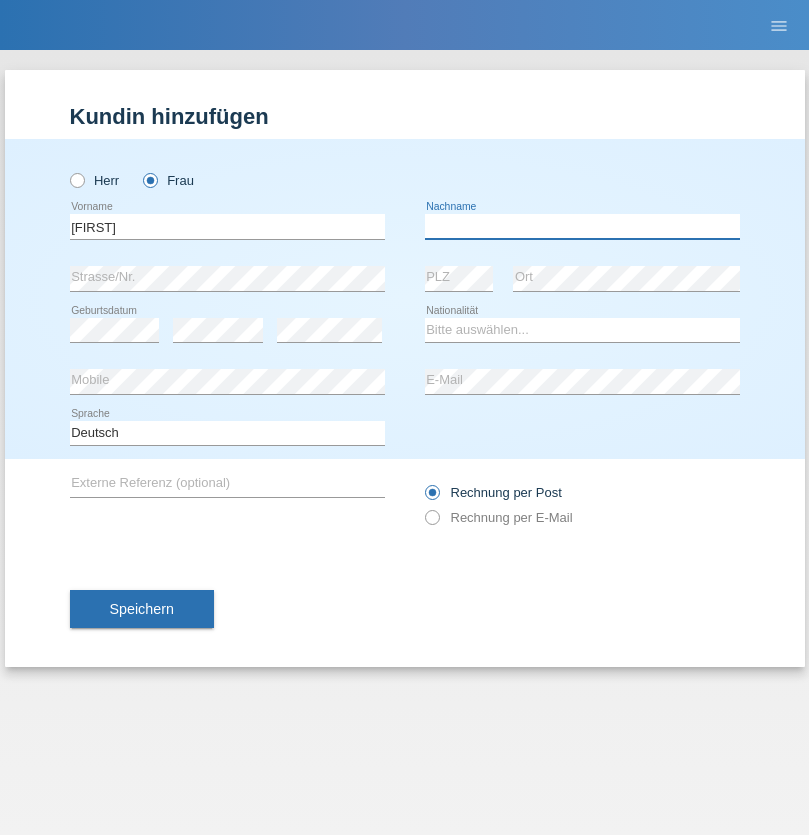 click at bounding box center (582, 226) 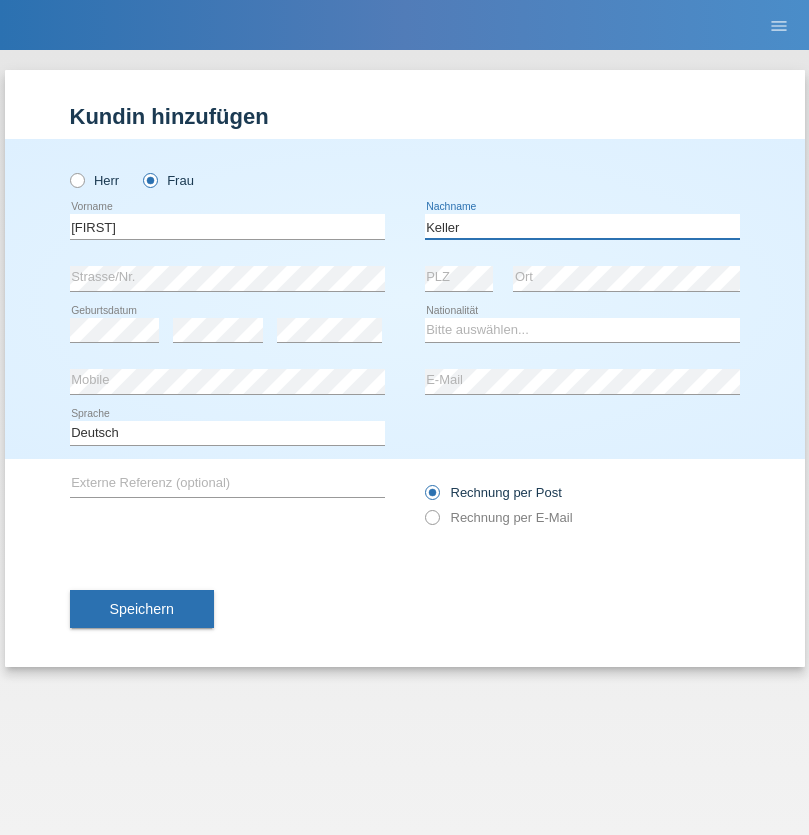 type on "Keller" 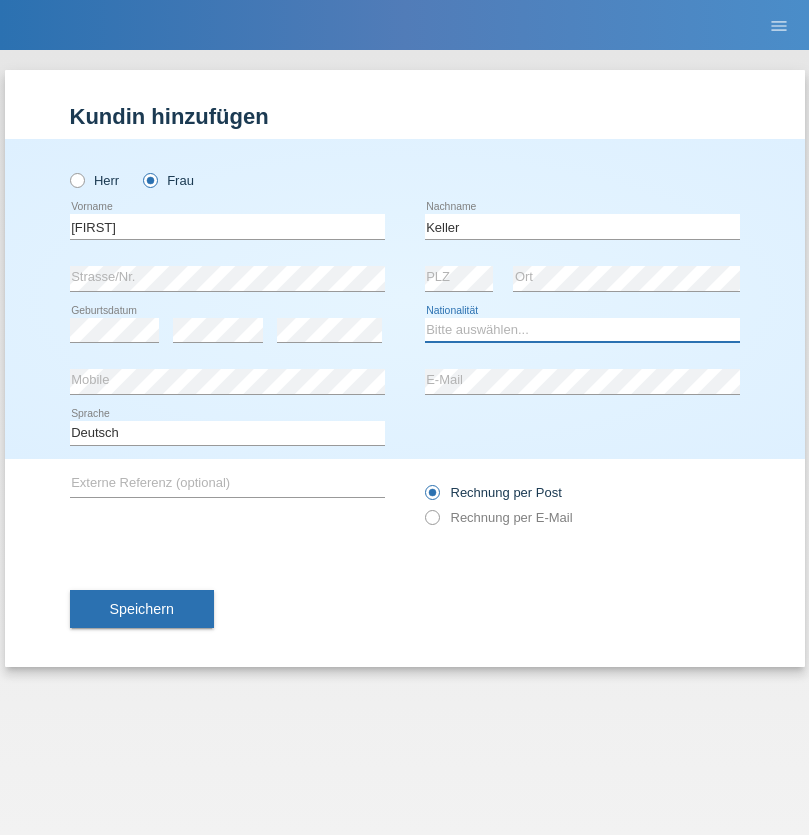 select on "CH" 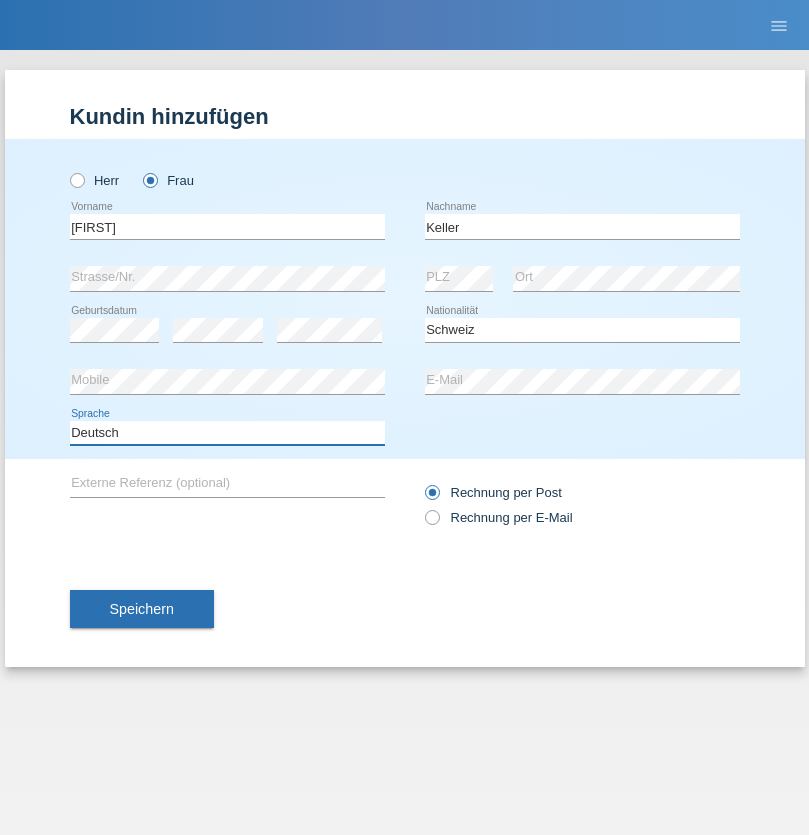 select on "en" 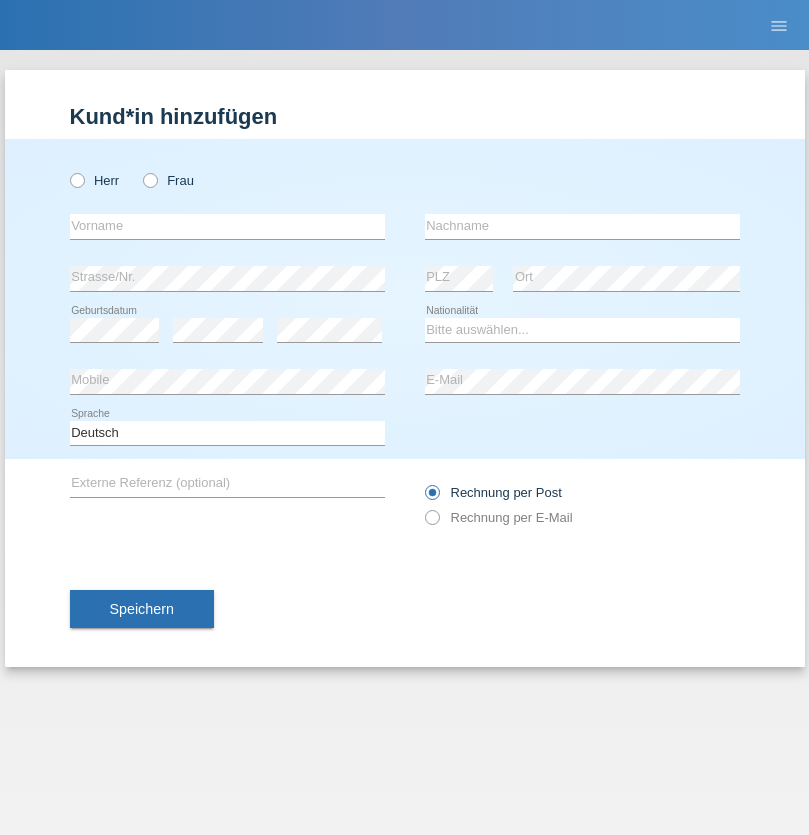 scroll, scrollTop: 0, scrollLeft: 0, axis: both 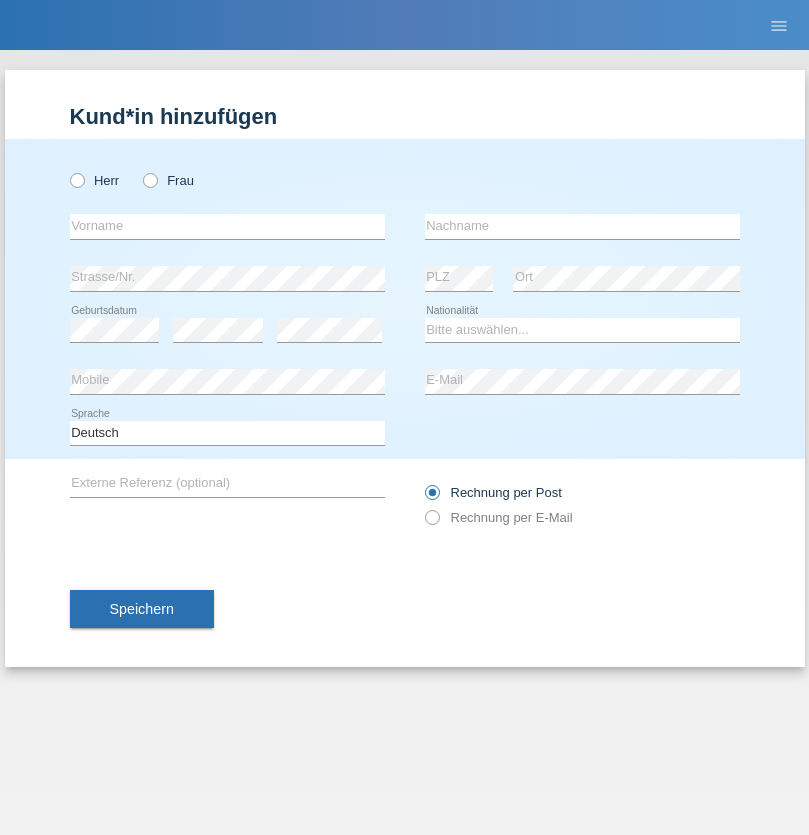 radio on "true" 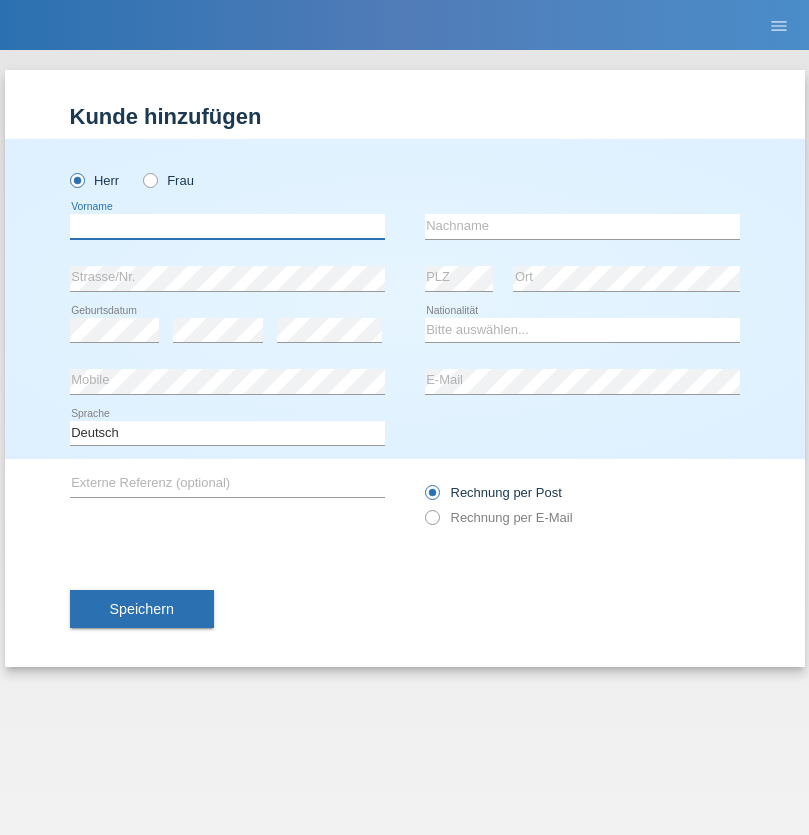 click at bounding box center (227, 226) 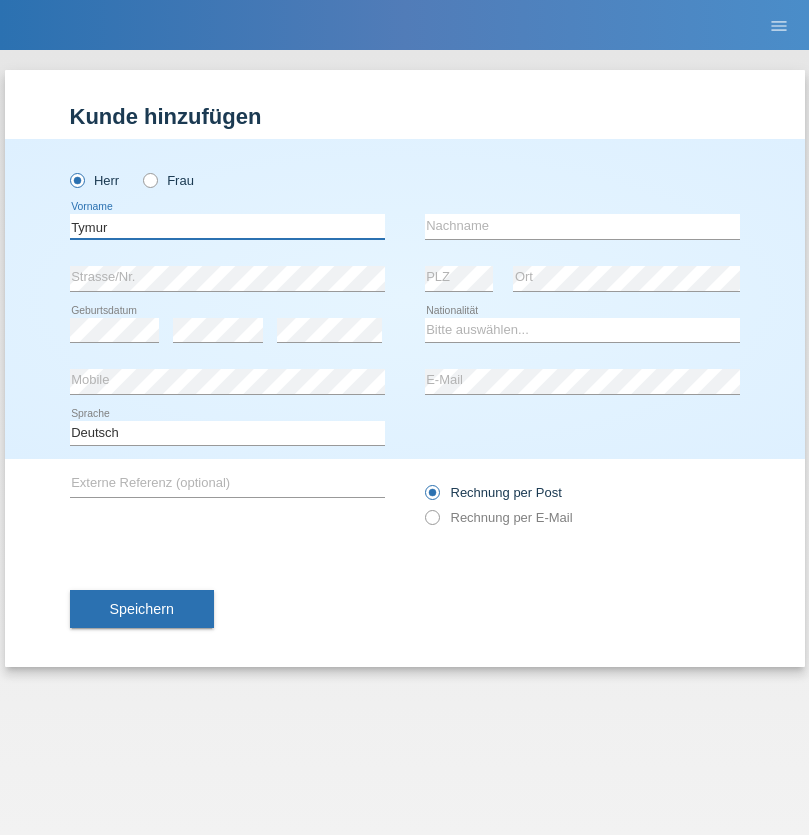 type on "Tymur" 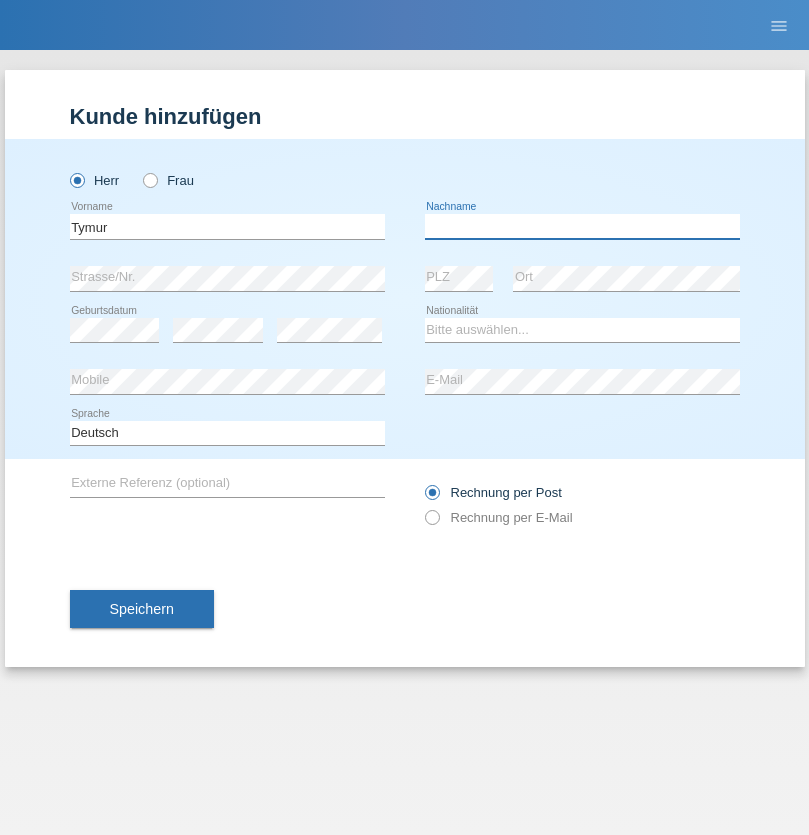 click at bounding box center [582, 226] 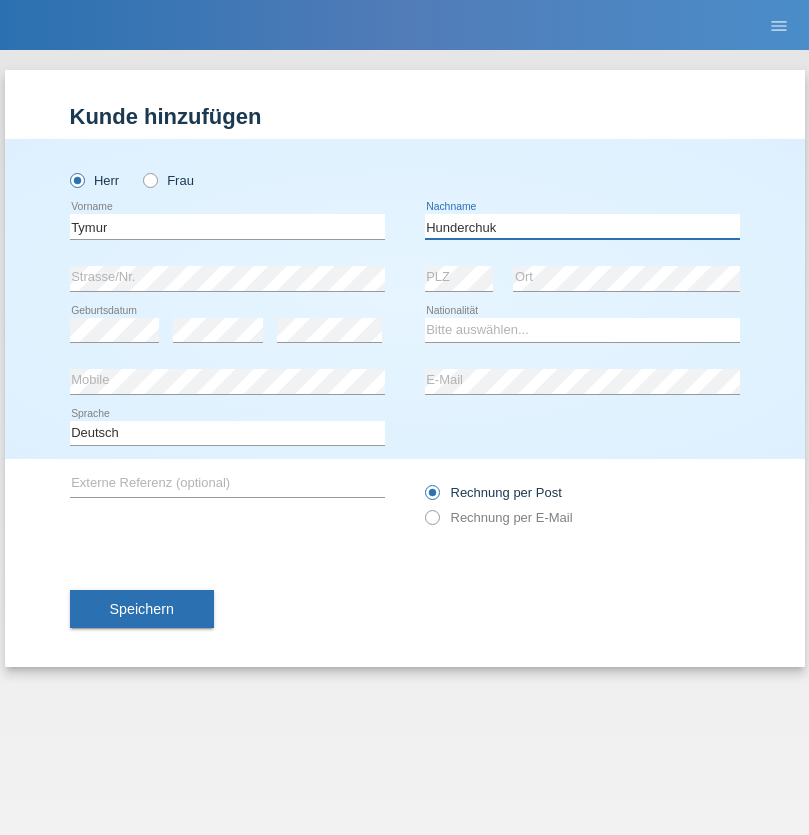 type on "Hunderchuk" 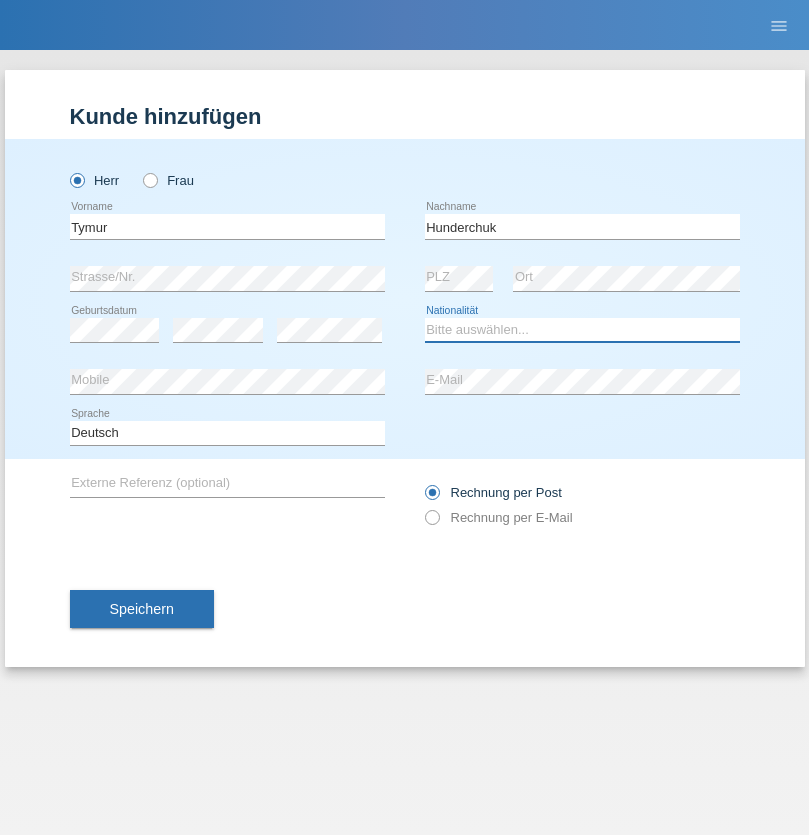 select on "UA" 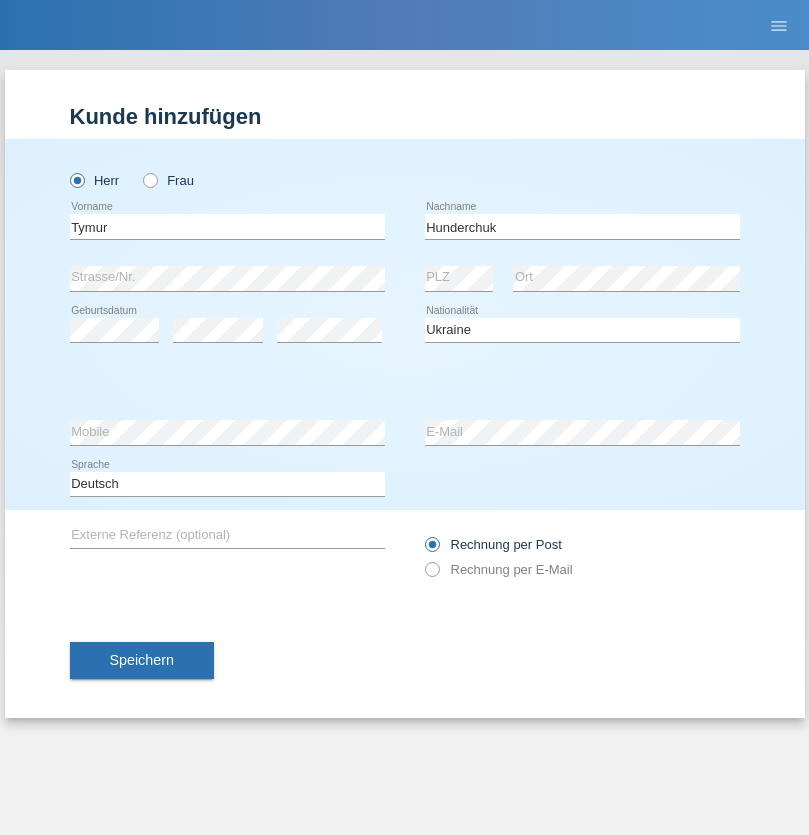 select on "C" 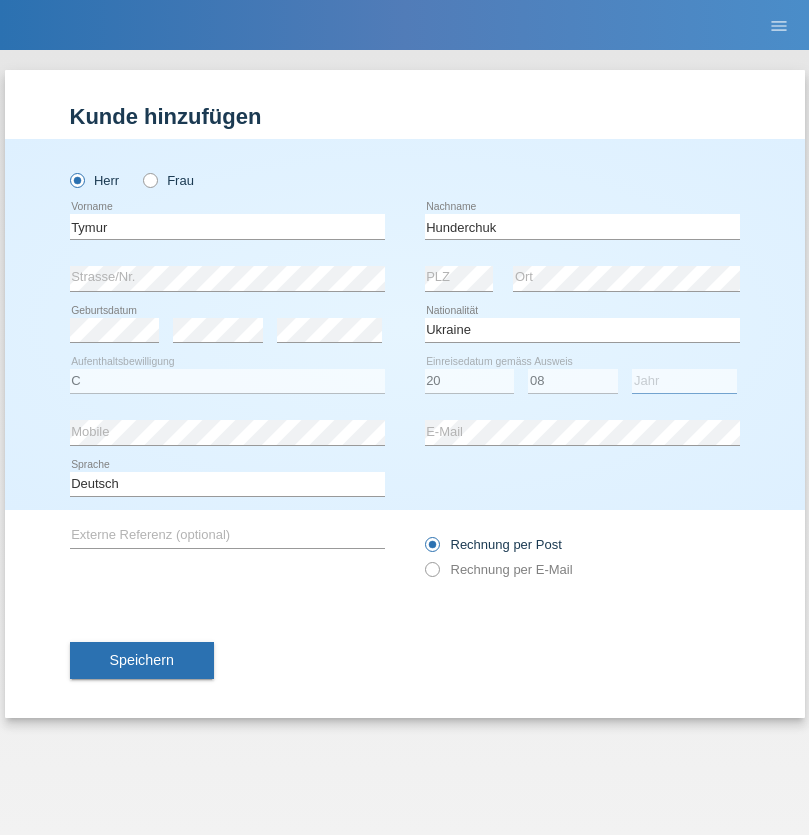 select on "2021" 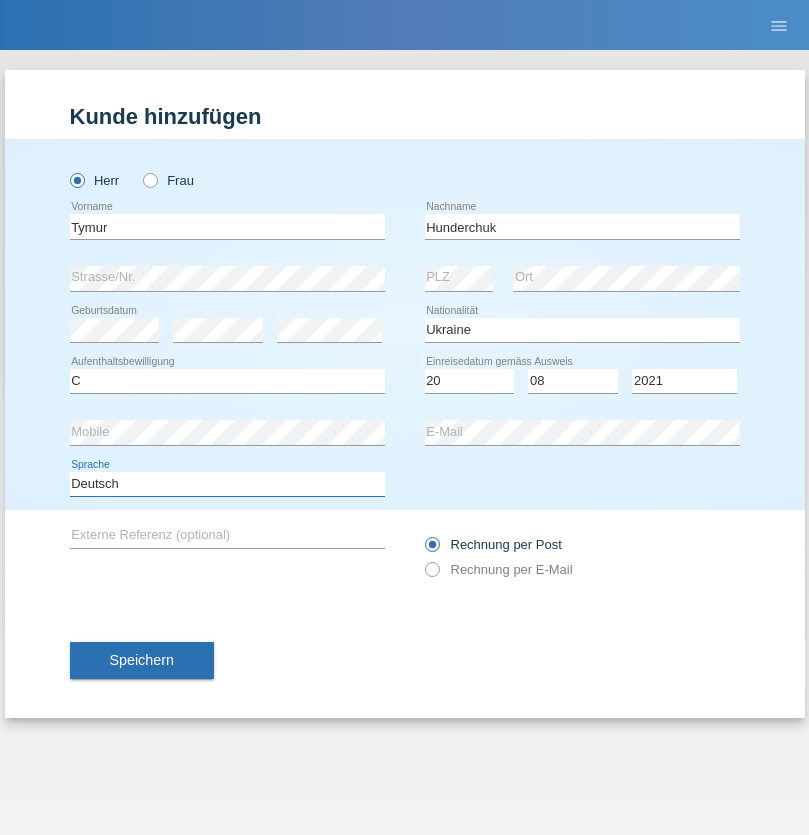 select on "en" 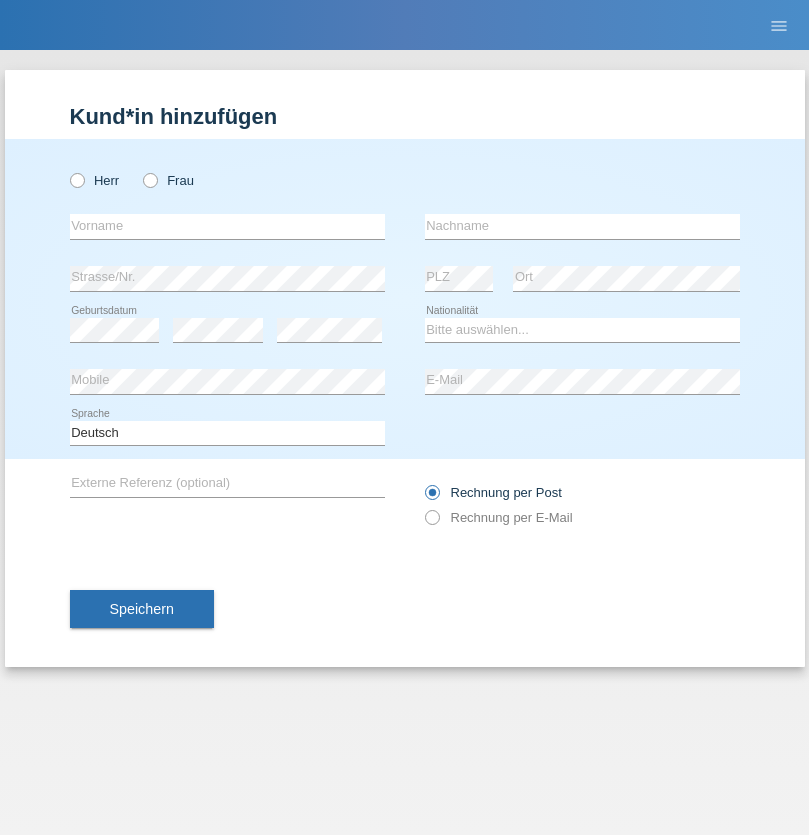 scroll, scrollTop: 0, scrollLeft: 0, axis: both 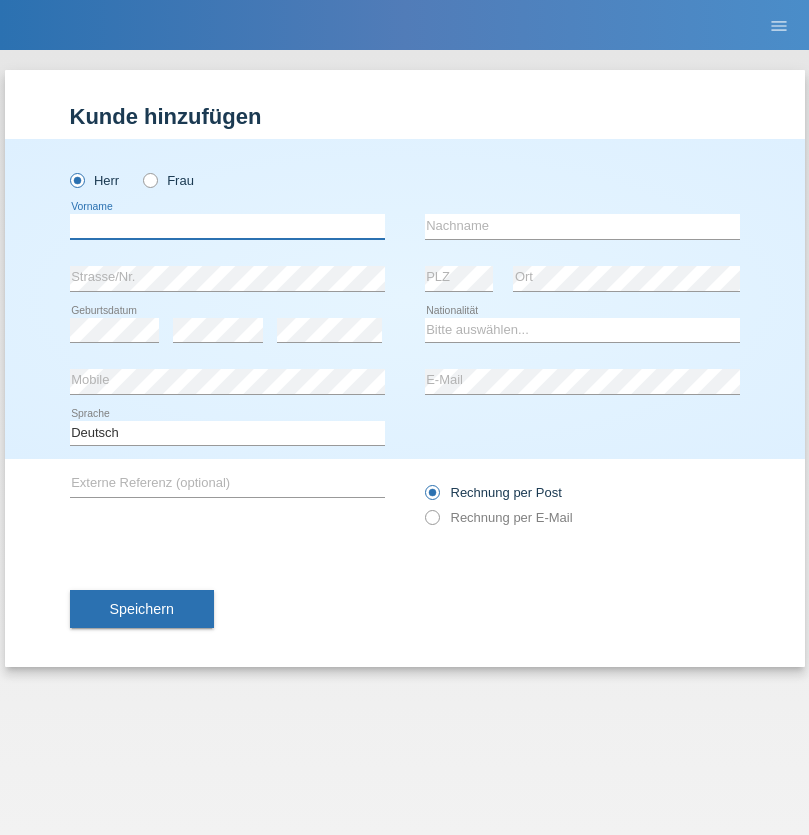 click at bounding box center (227, 226) 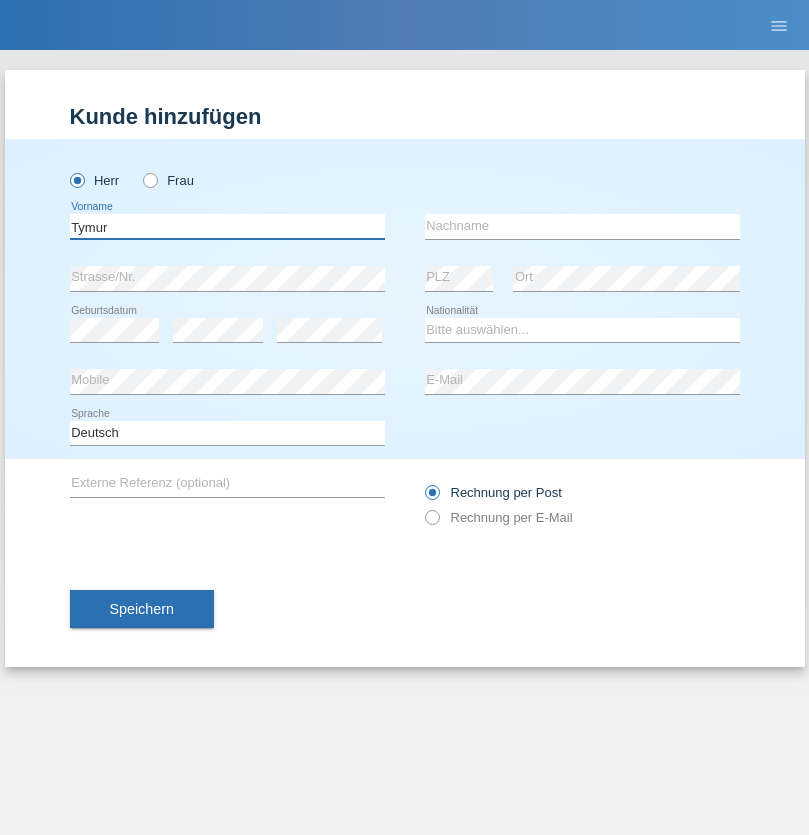 type on "Tymur" 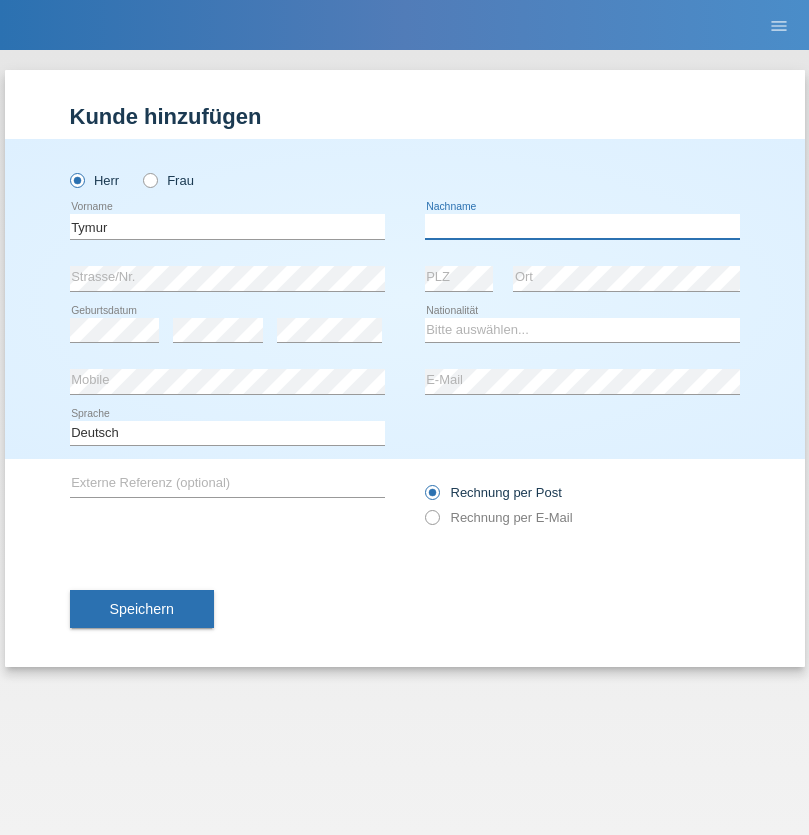 click at bounding box center [582, 226] 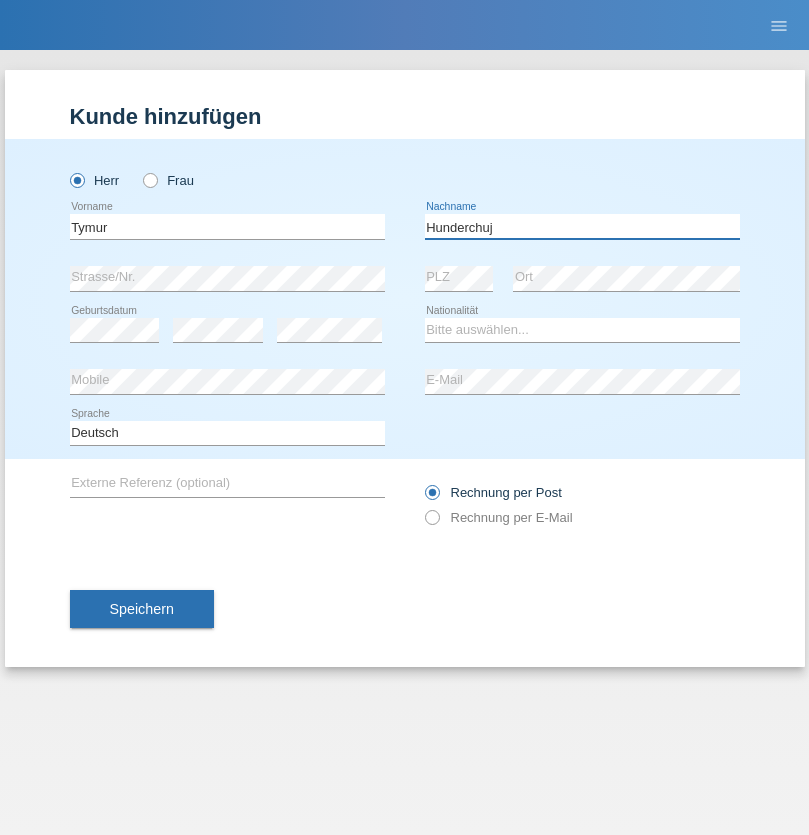 type on "Hunderchuj" 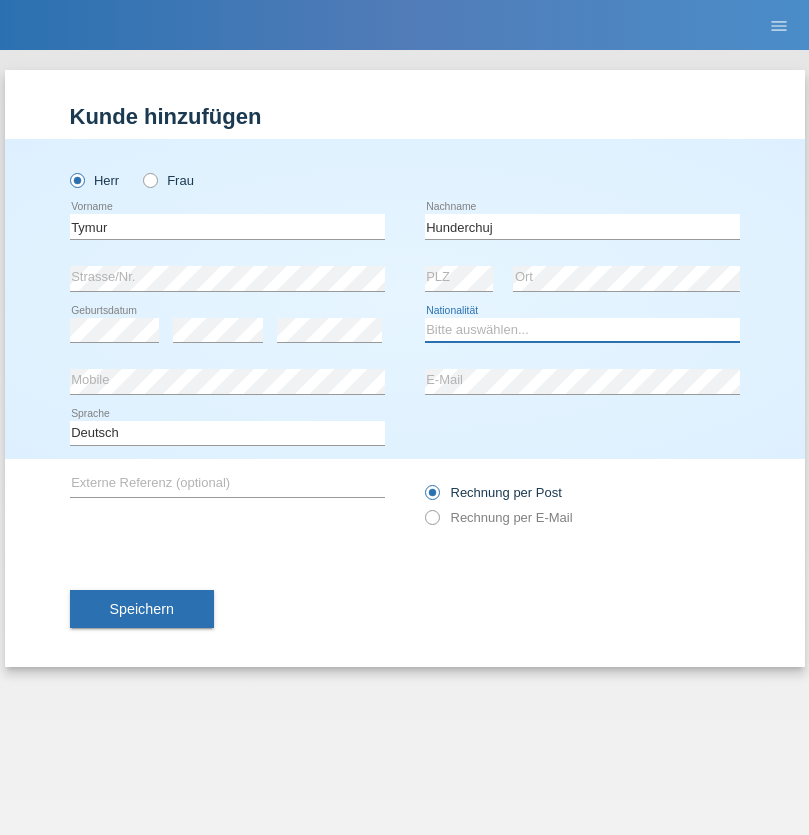 select on "UA" 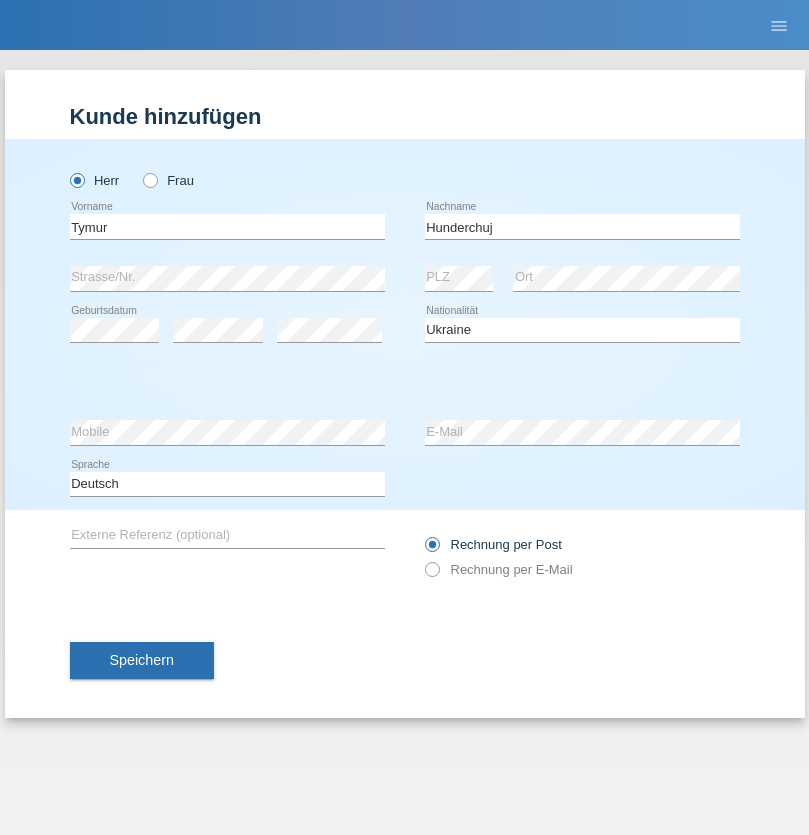 select on "C" 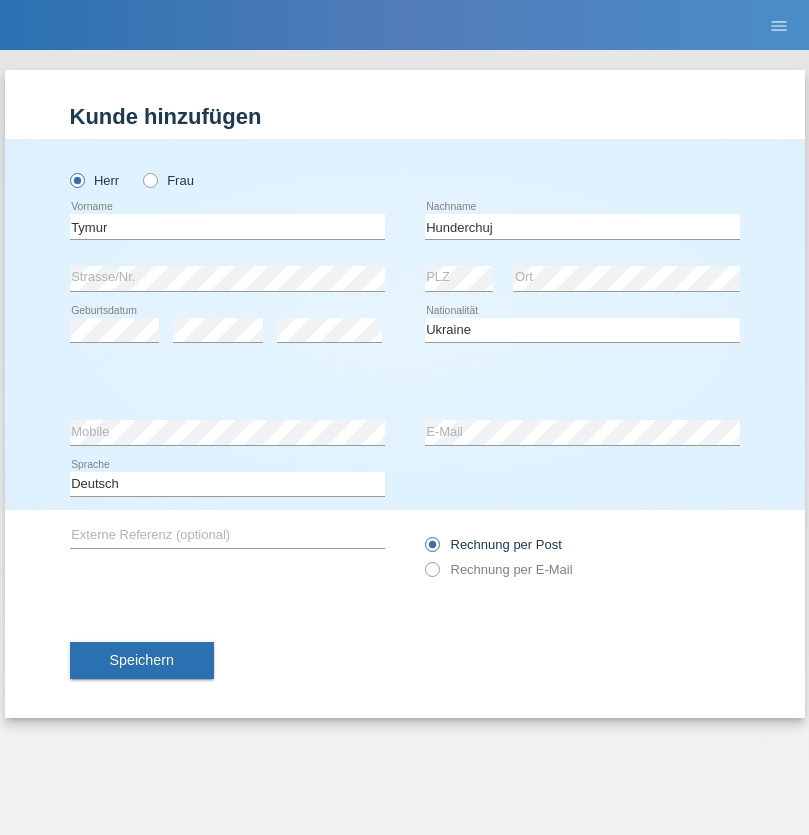 select on "20" 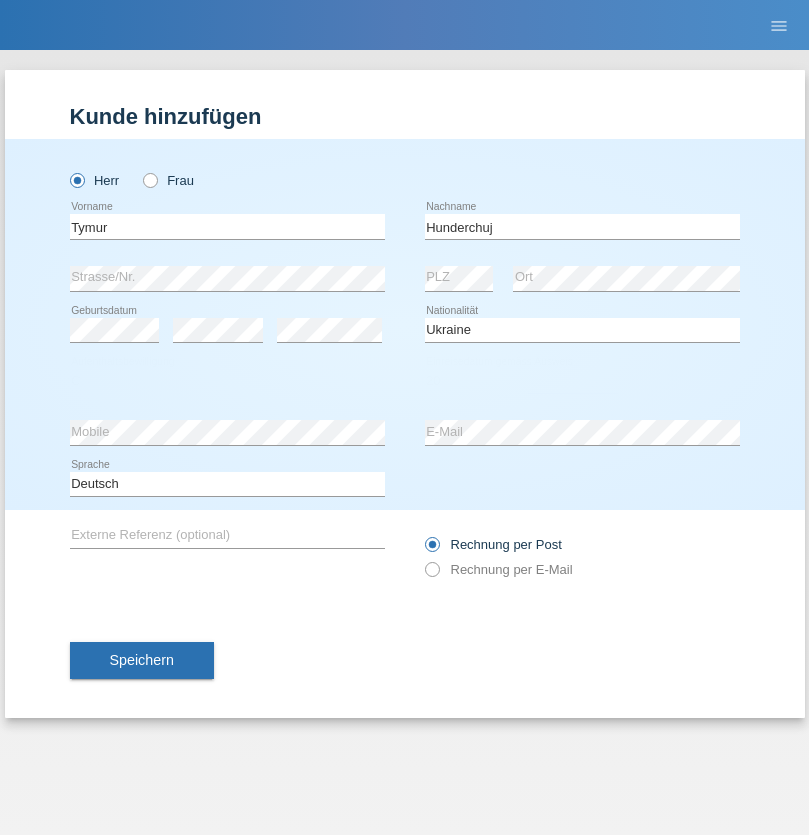 select on "08" 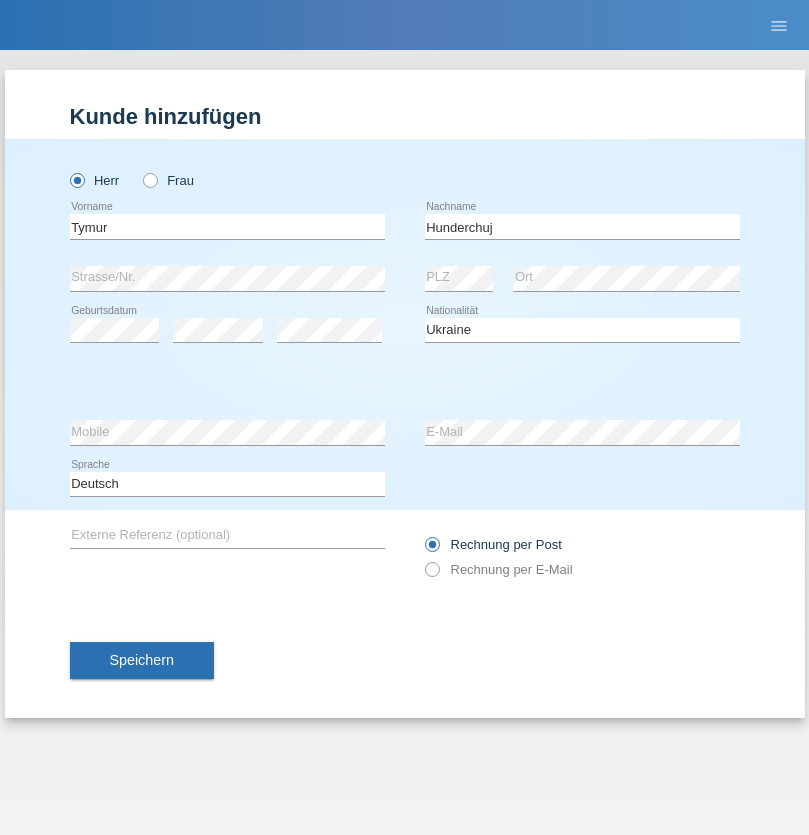 select on "2021" 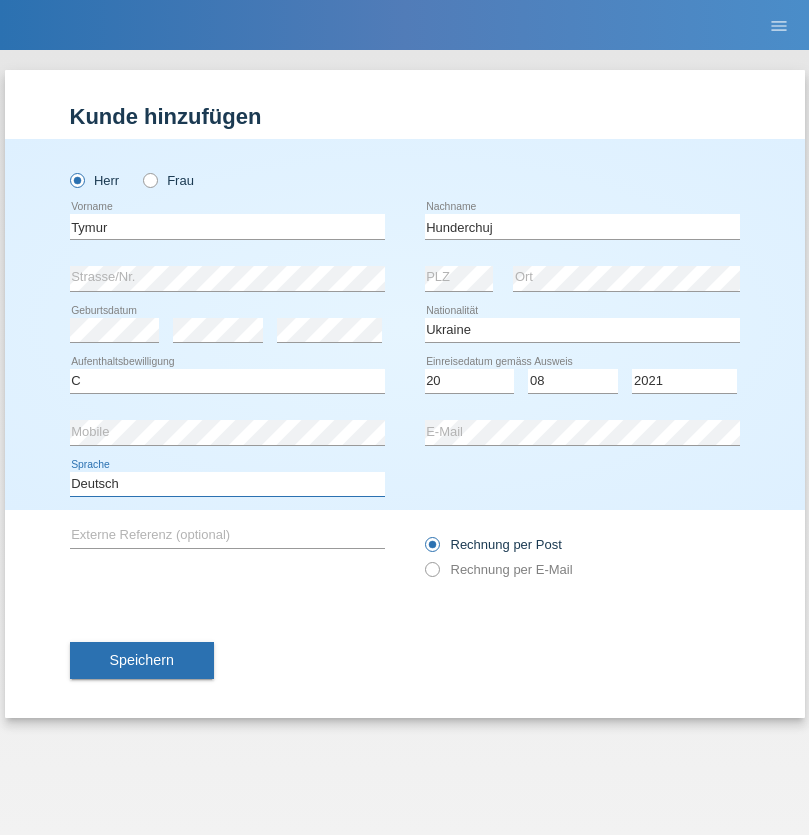 select on "en" 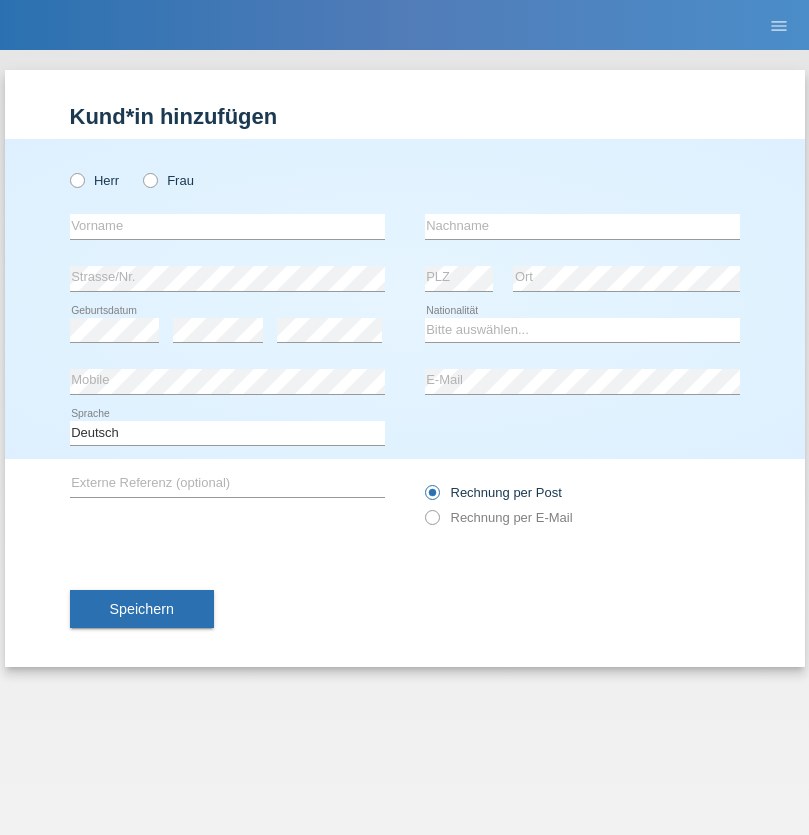 scroll, scrollTop: 0, scrollLeft: 0, axis: both 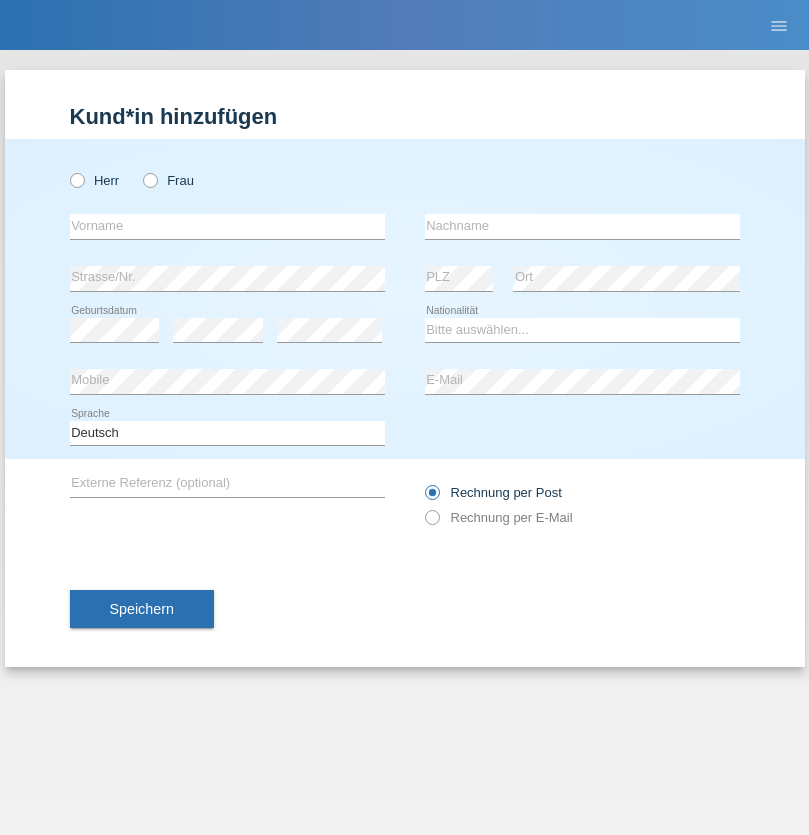 radio on "true" 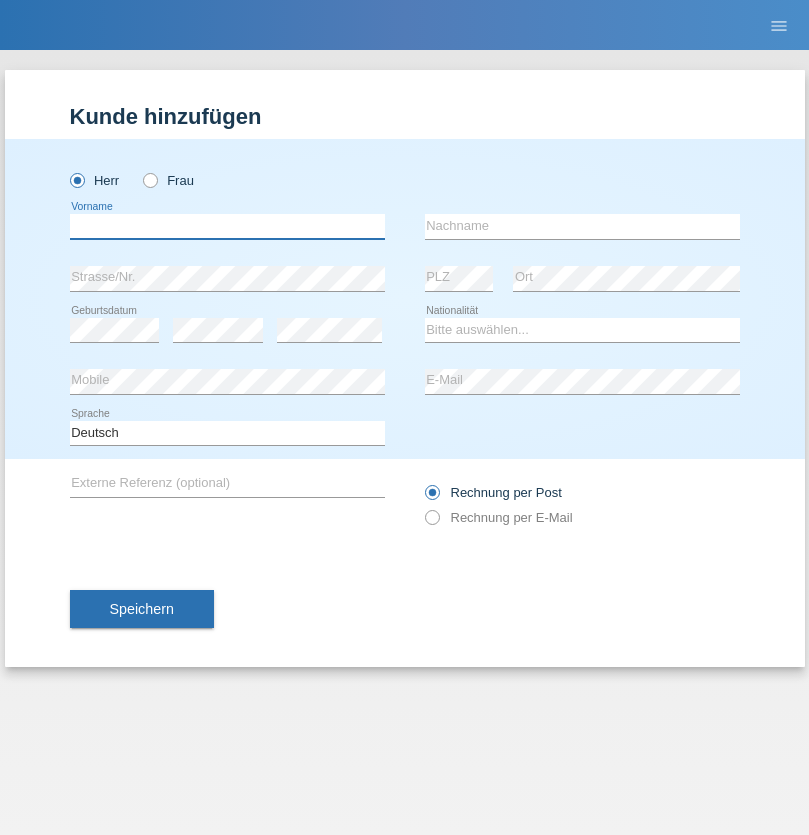 click at bounding box center (227, 226) 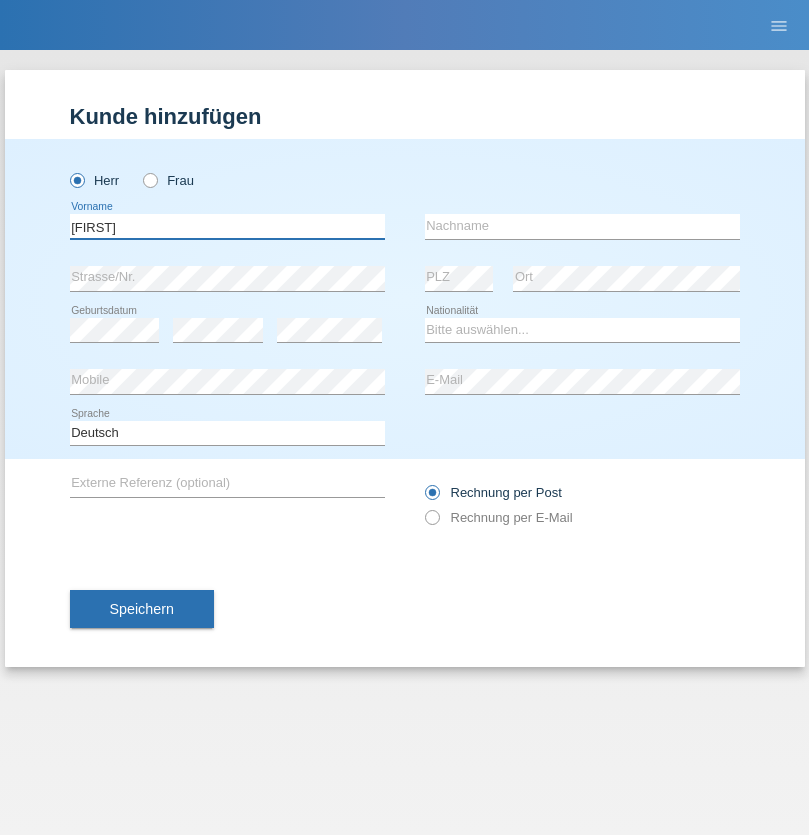 type on "Dominik" 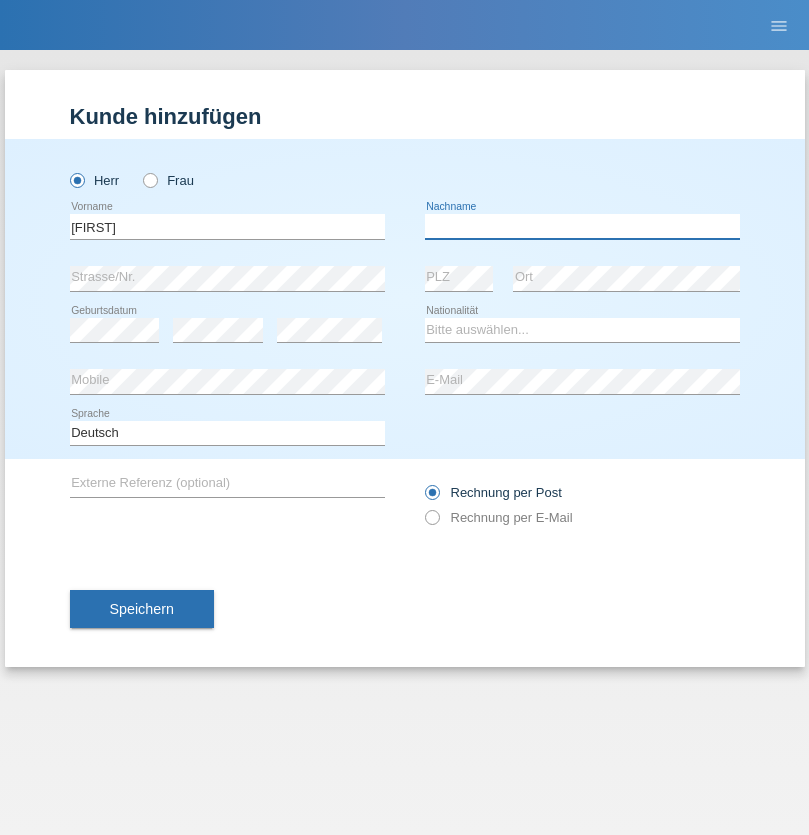 click at bounding box center (582, 226) 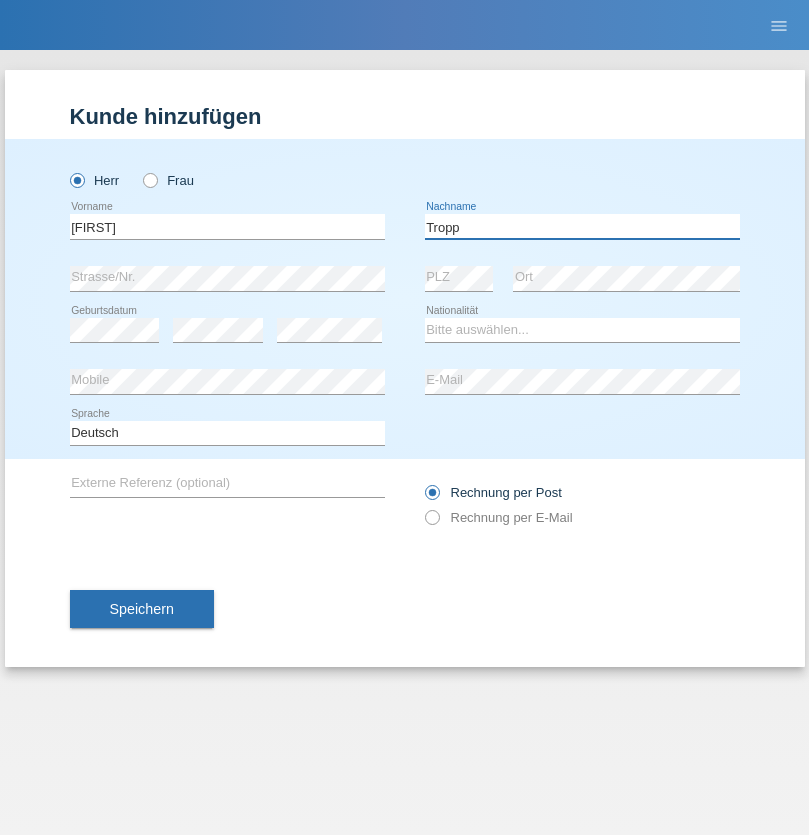 type on "Tropp" 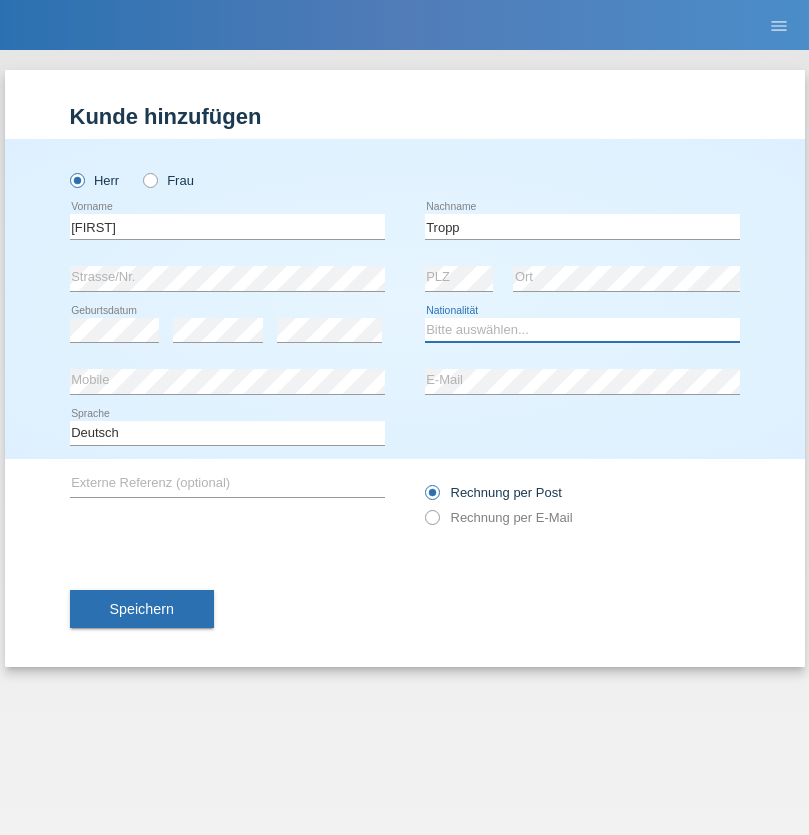 select on "SK" 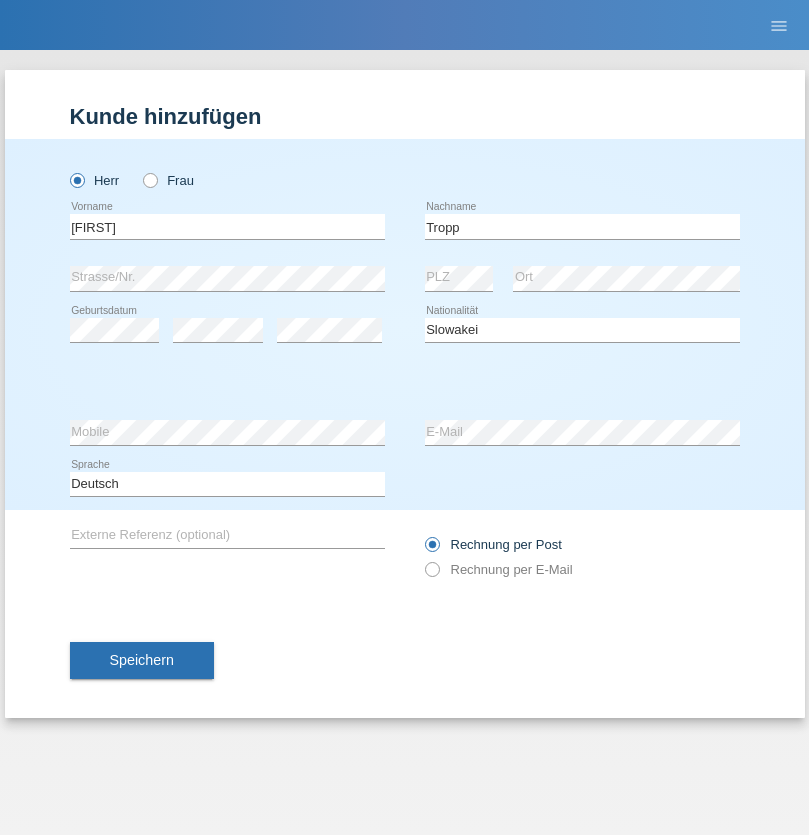 select on "C" 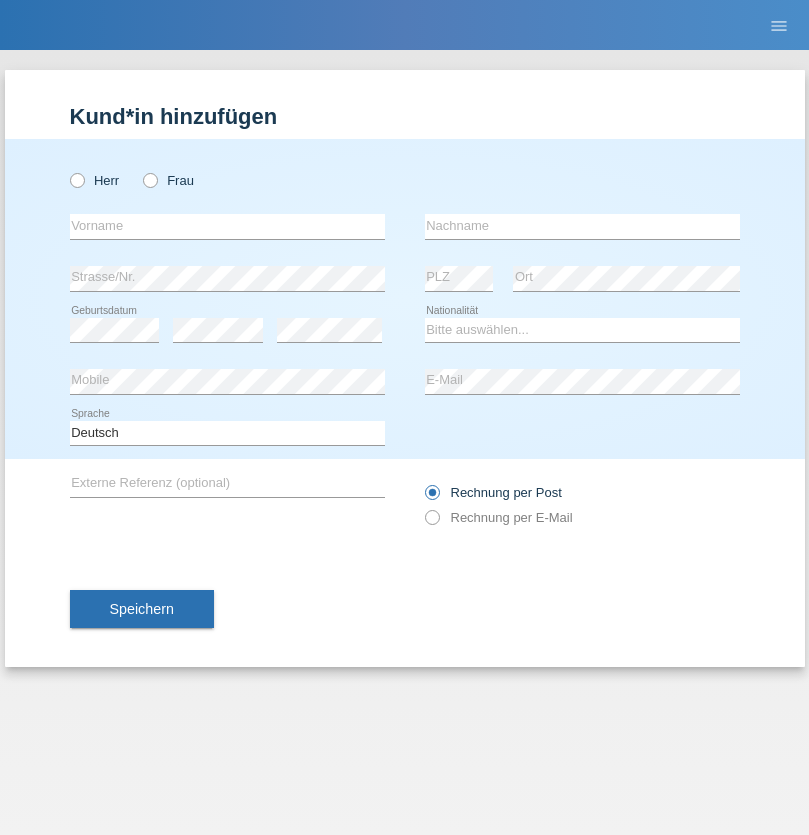 scroll, scrollTop: 0, scrollLeft: 0, axis: both 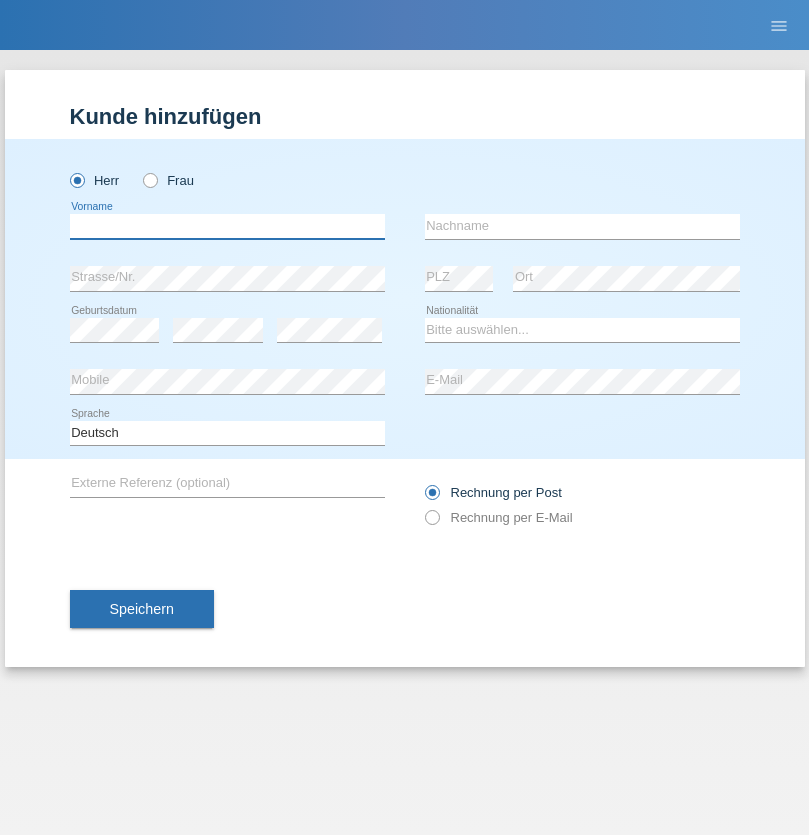 click at bounding box center [227, 226] 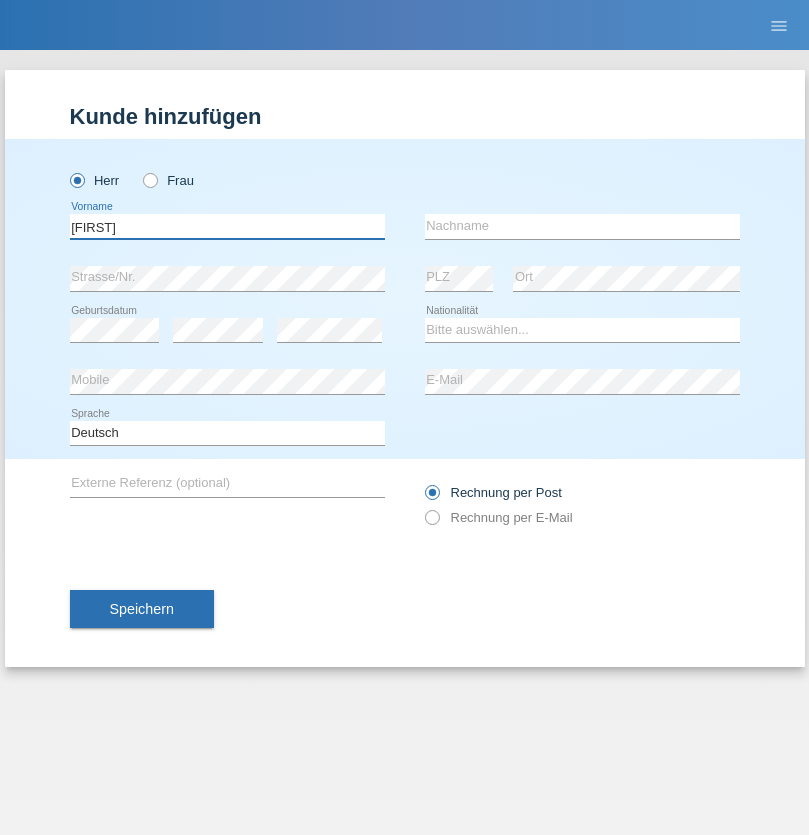 type on "Dirk" 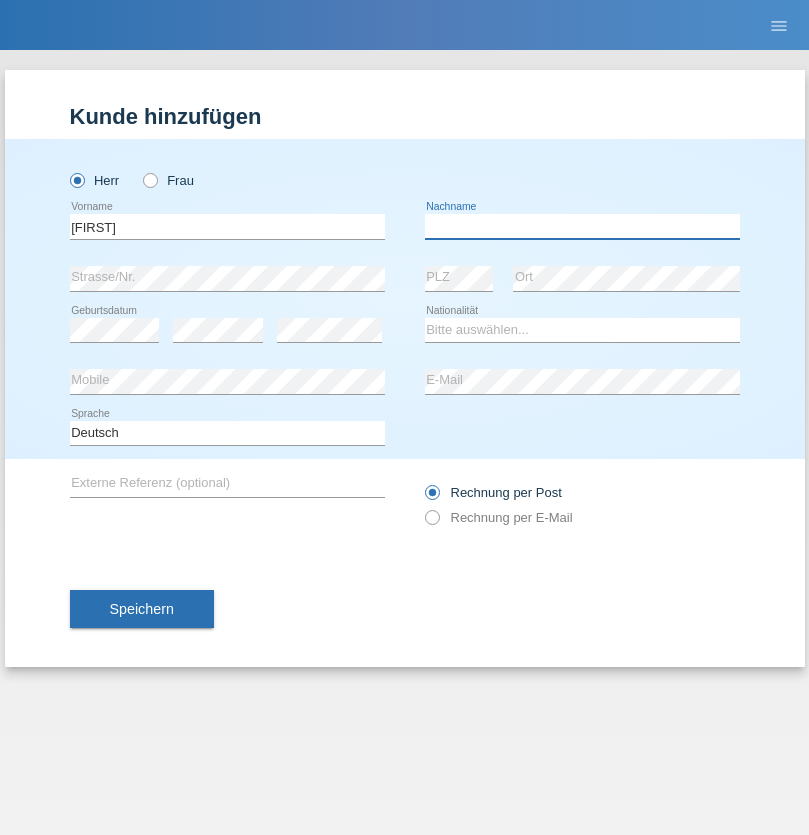 click at bounding box center (582, 226) 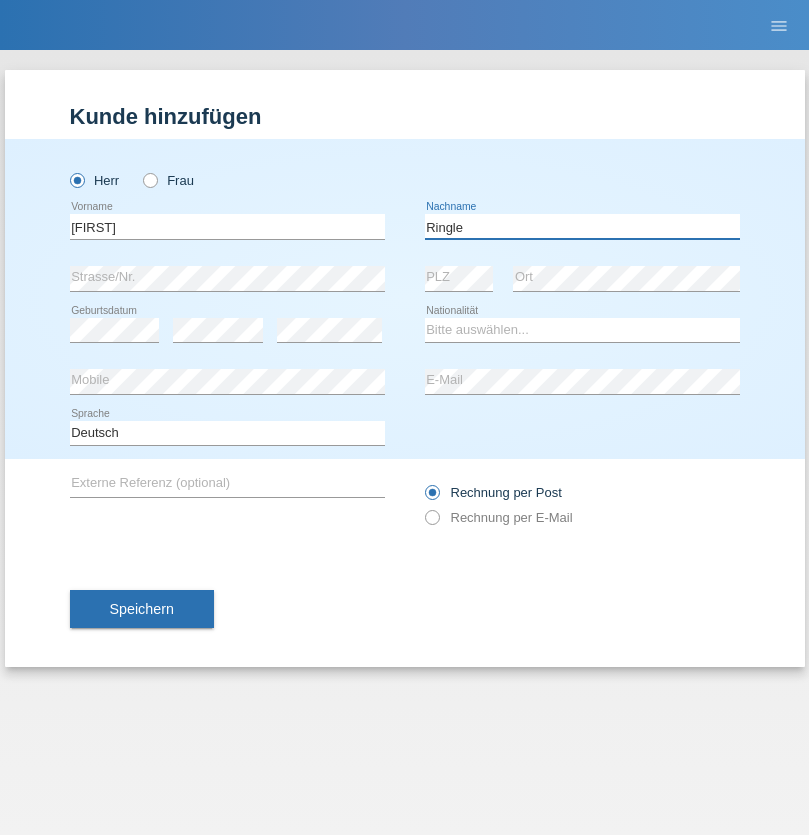 type on "Ringle" 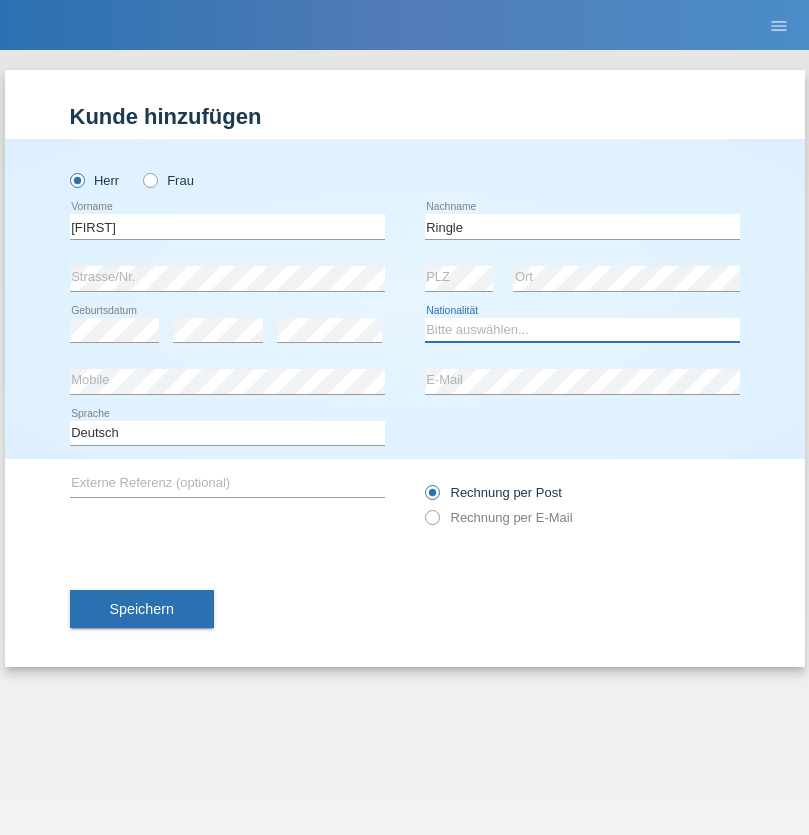 select on "DE" 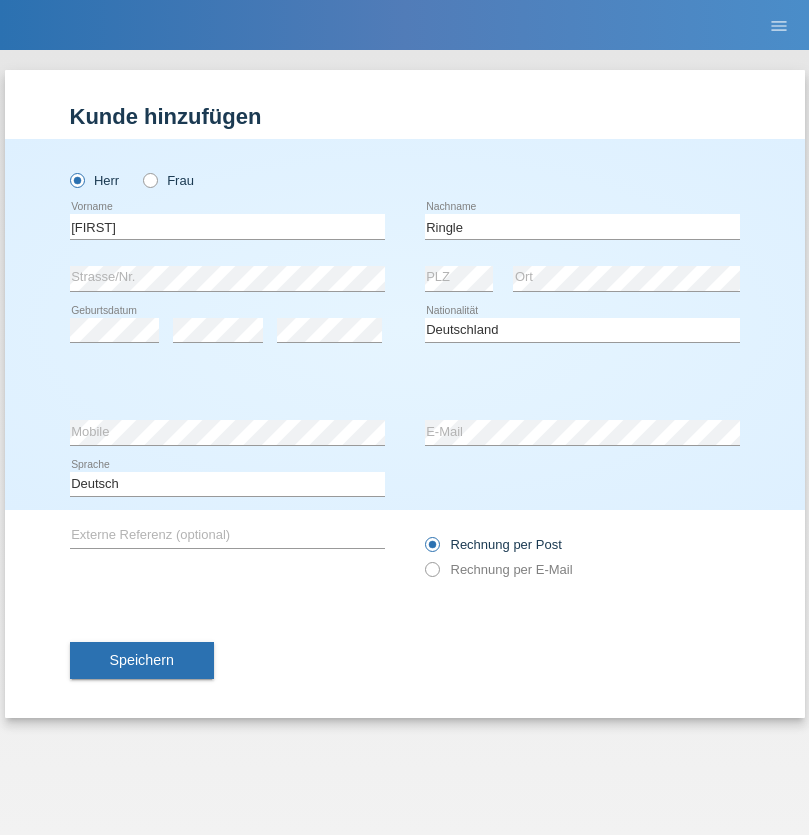 select on "C" 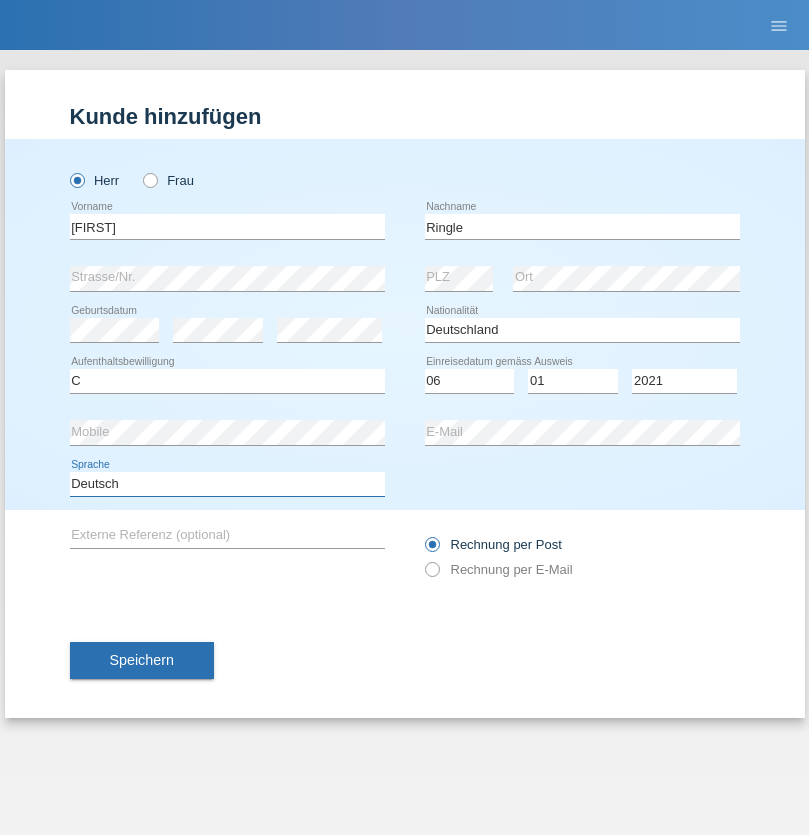 select on "en" 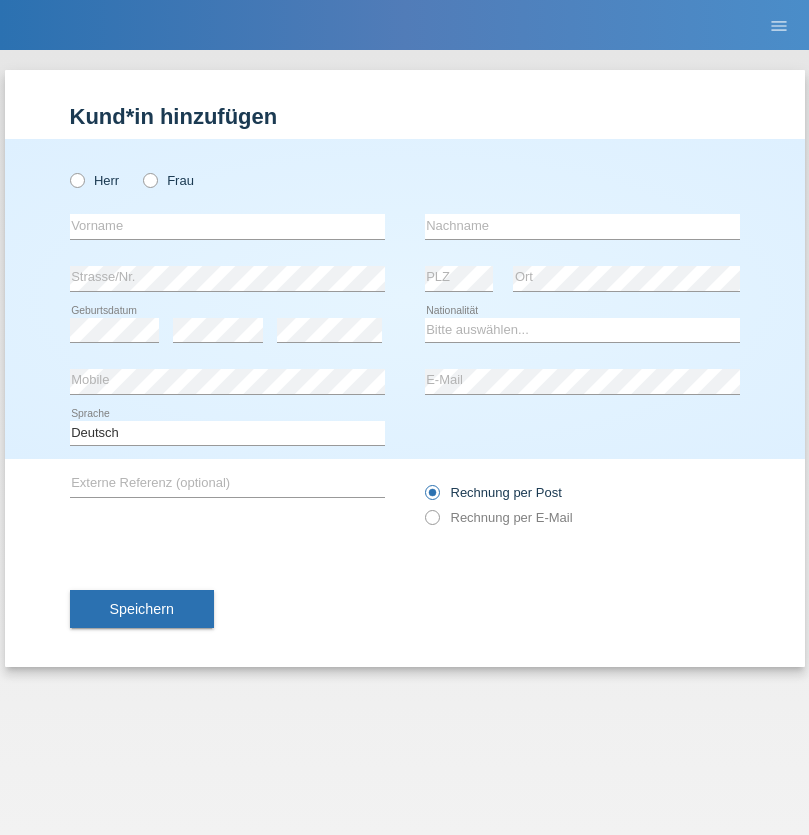 scroll, scrollTop: 0, scrollLeft: 0, axis: both 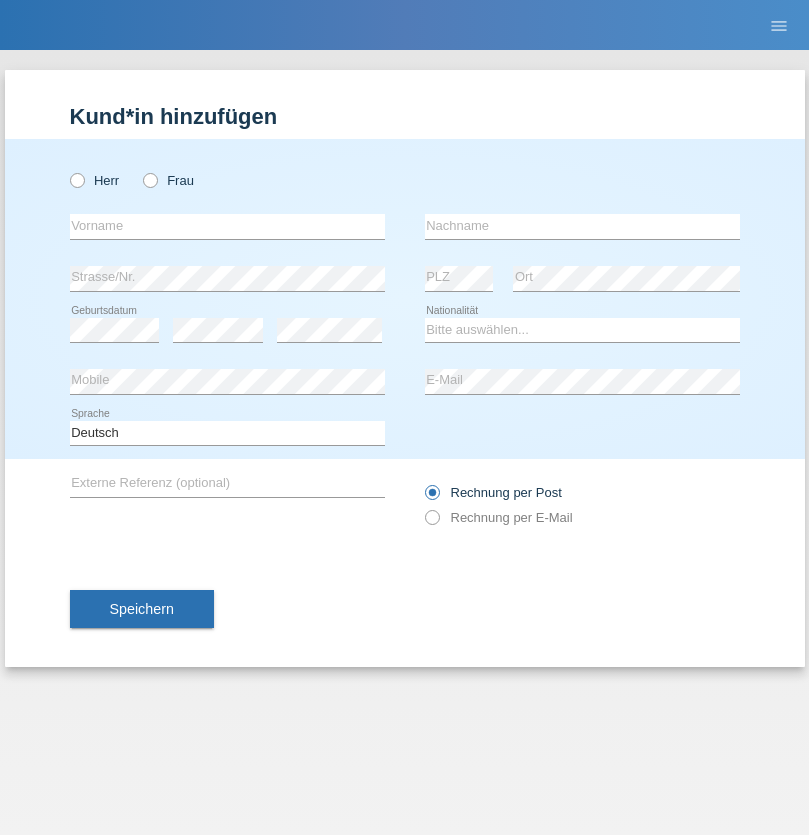 radio on "true" 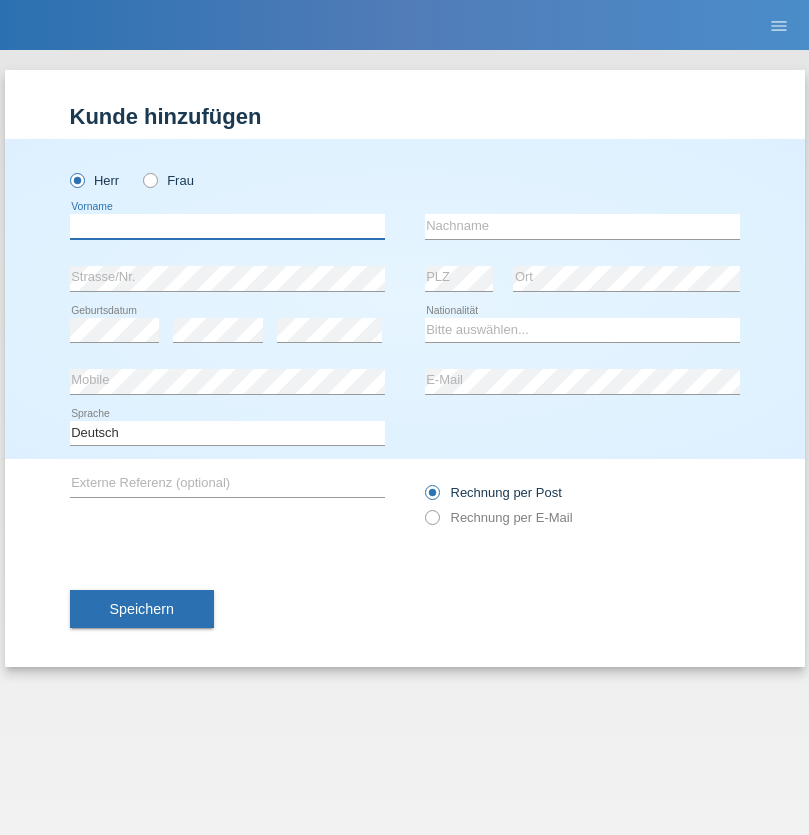 click at bounding box center [227, 226] 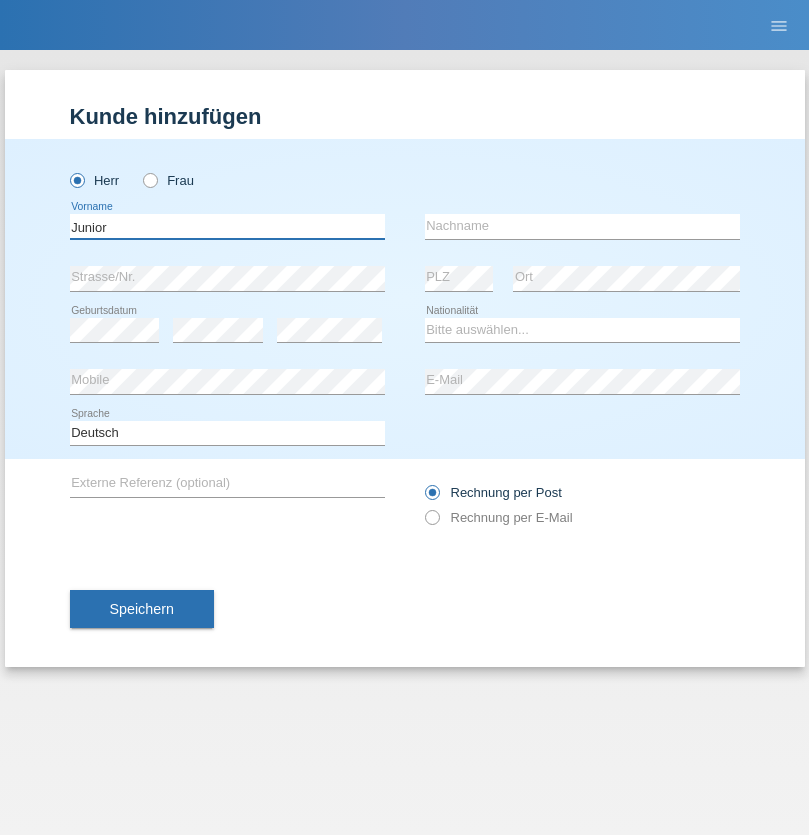 type on "Junior" 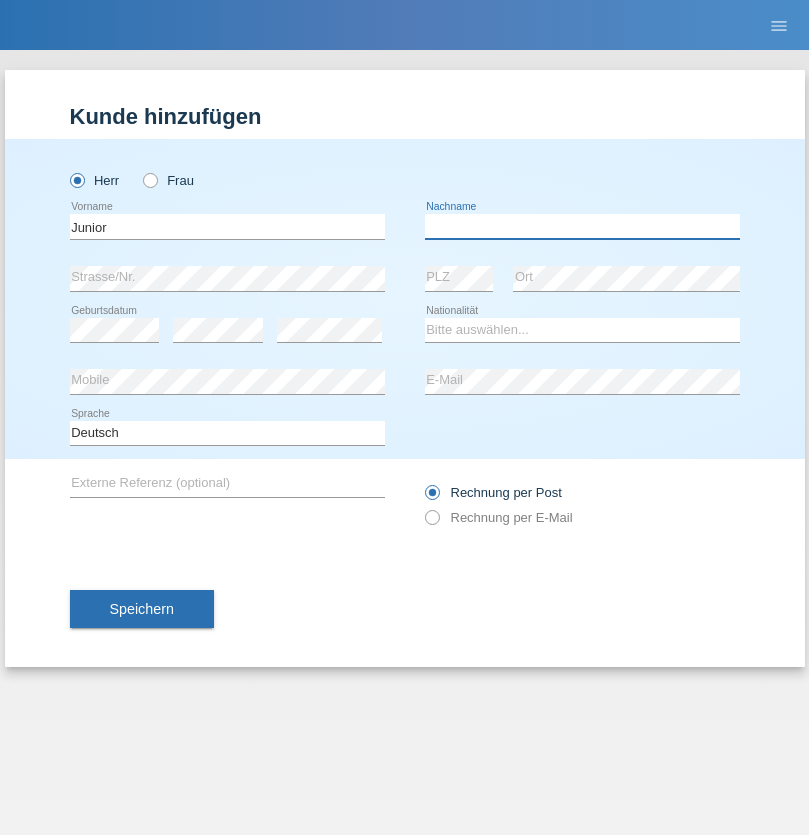 click at bounding box center (582, 226) 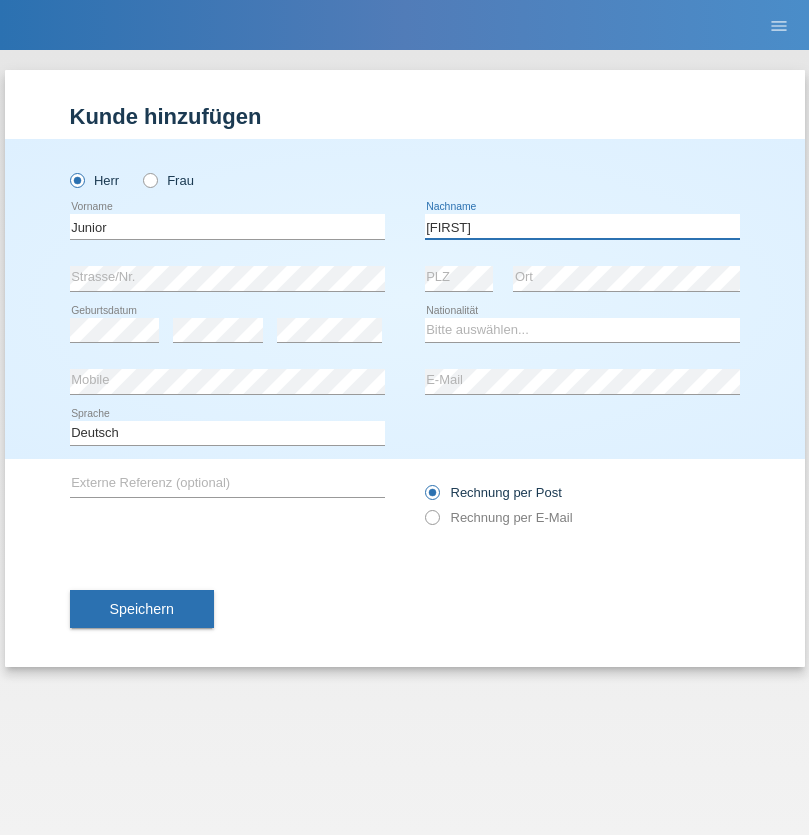 type on "Mauricio" 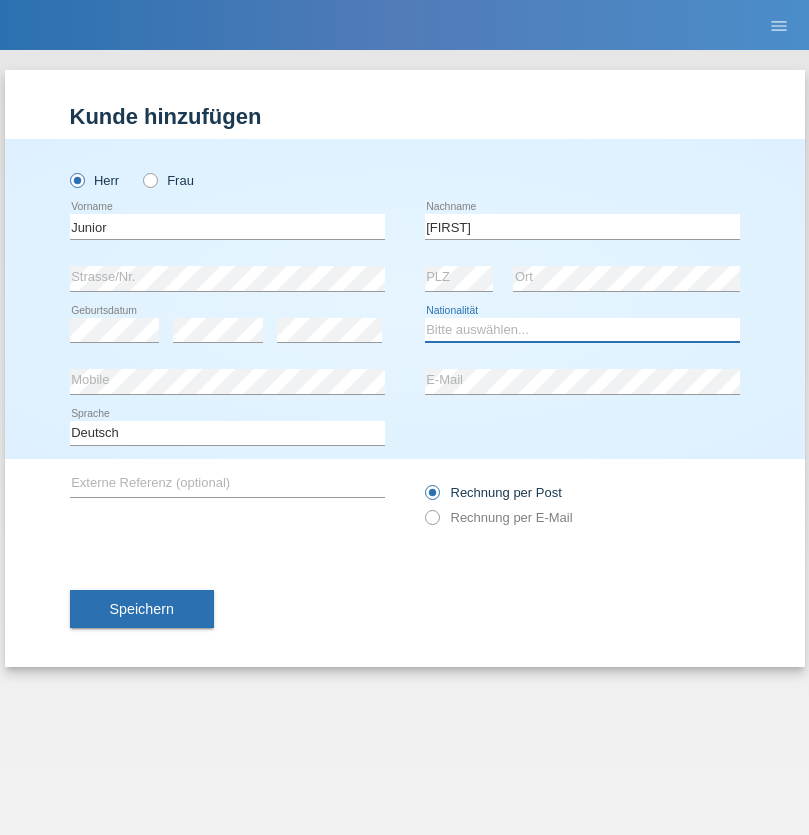 select on "CH" 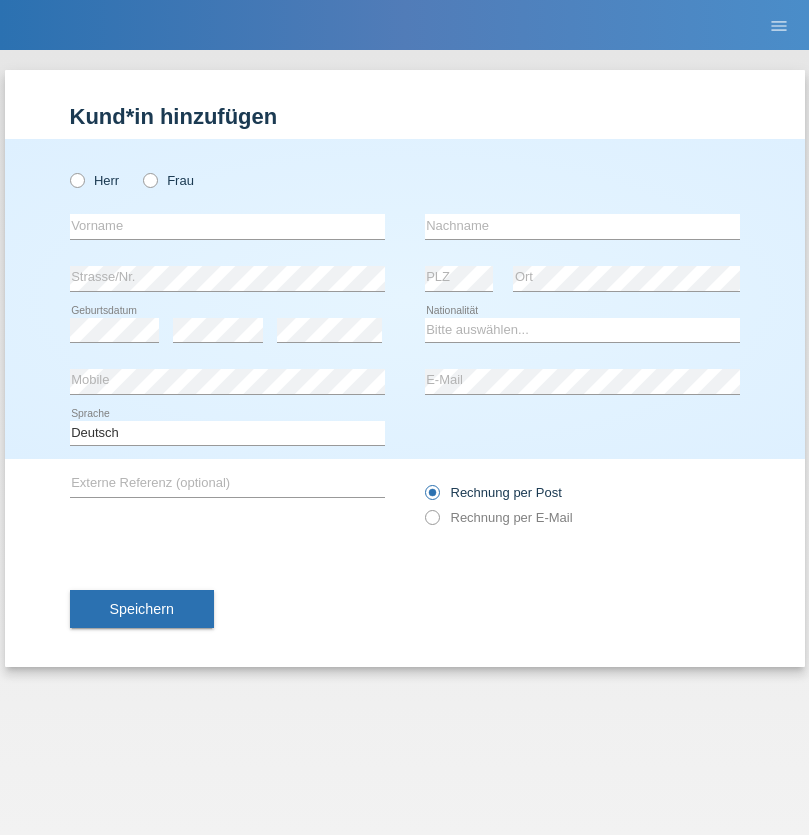 scroll, scrollTop: 0, scrollLeft: 0, axis: both 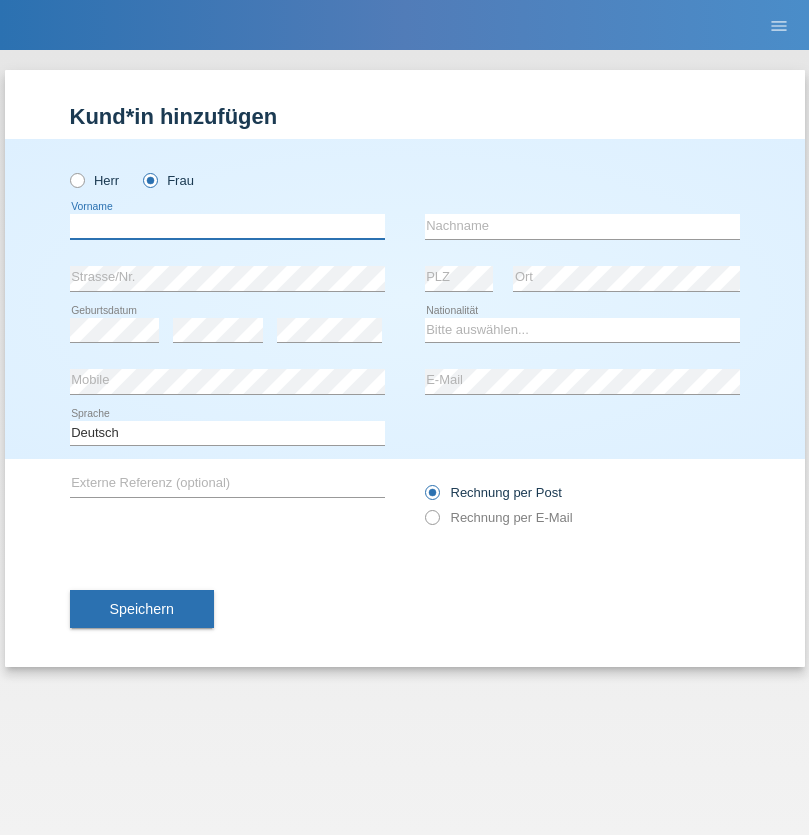 click at bounding box center (227, 226) 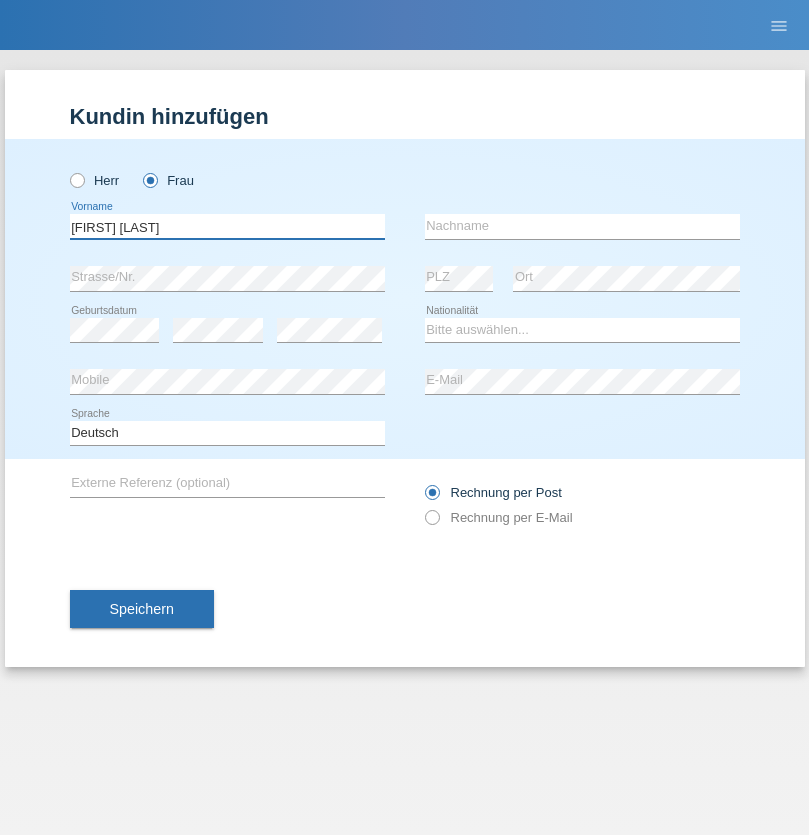 type on "[FIRST] [LAST]" 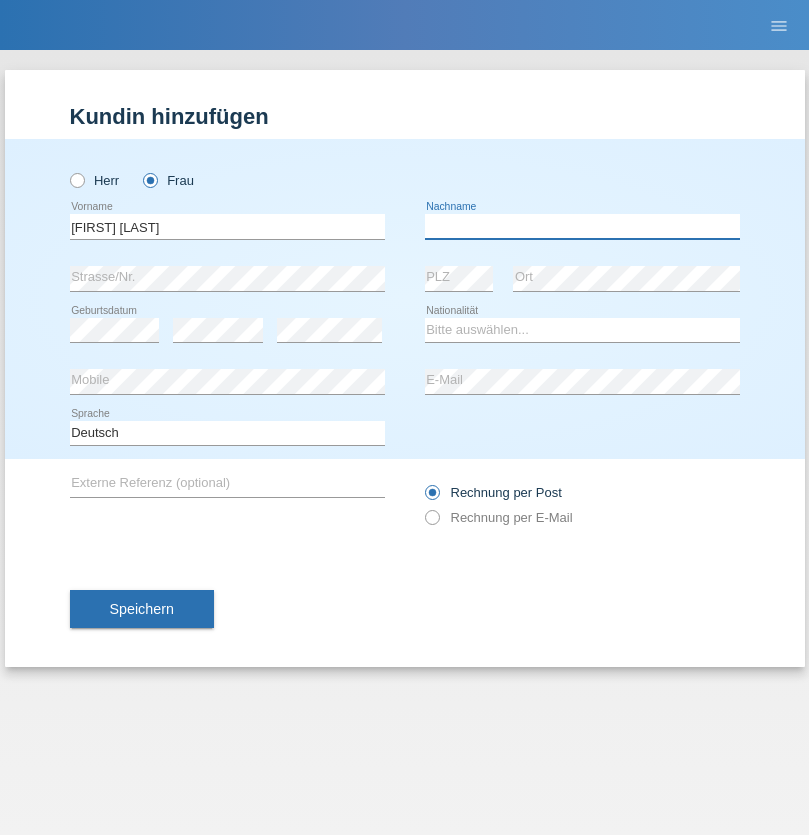 click at bounding box center (582, 226) 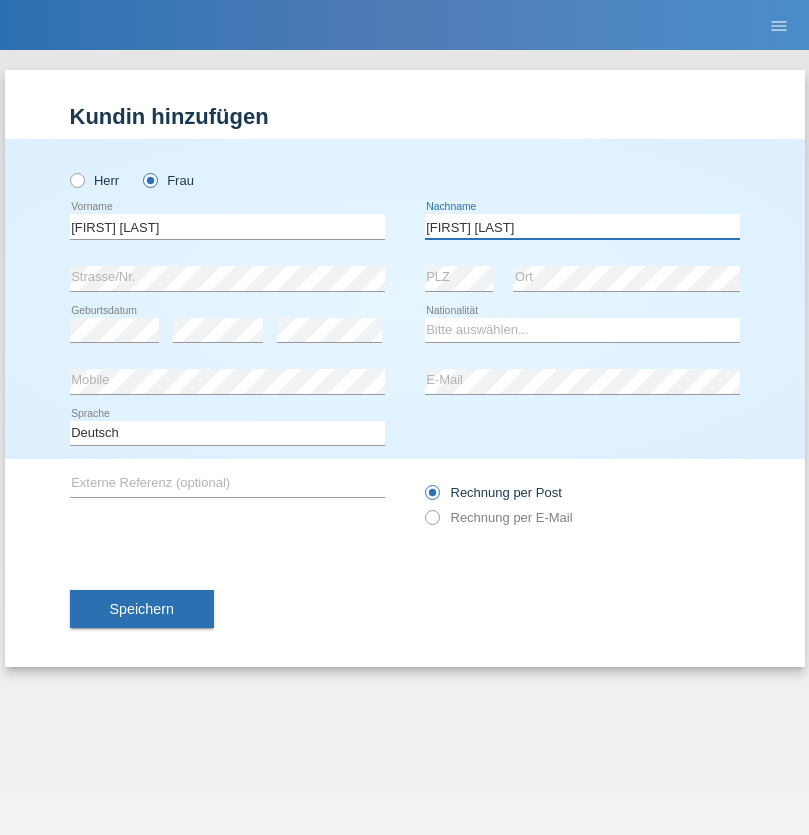 type on "[FIRST] [LAST]" 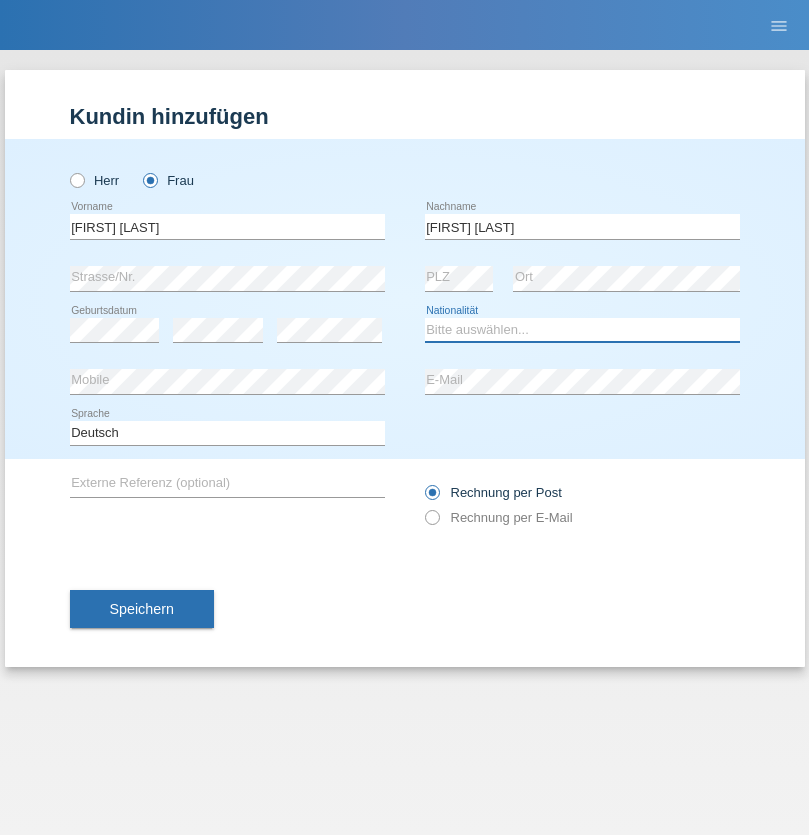 select on "CH" 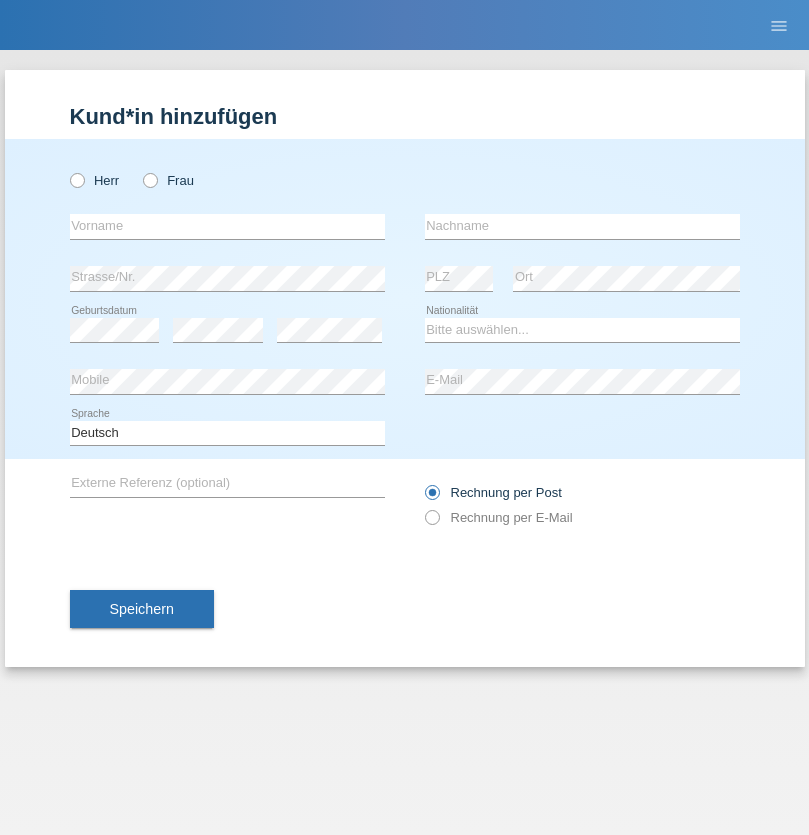 scroll, scrollTop: 0, scrollLeft: 0, axis: both 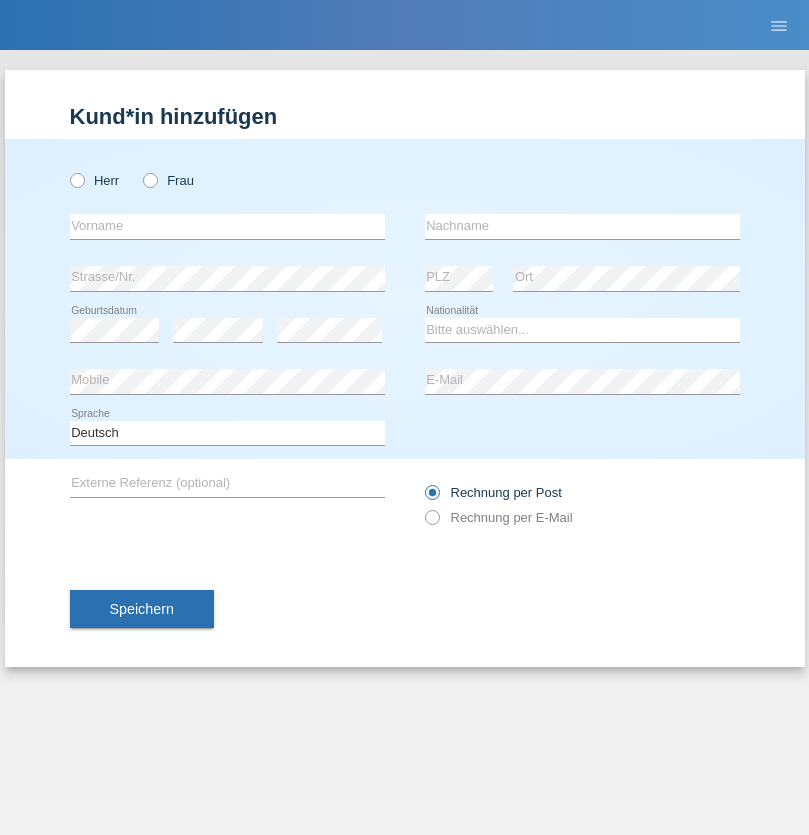 radio on "true" 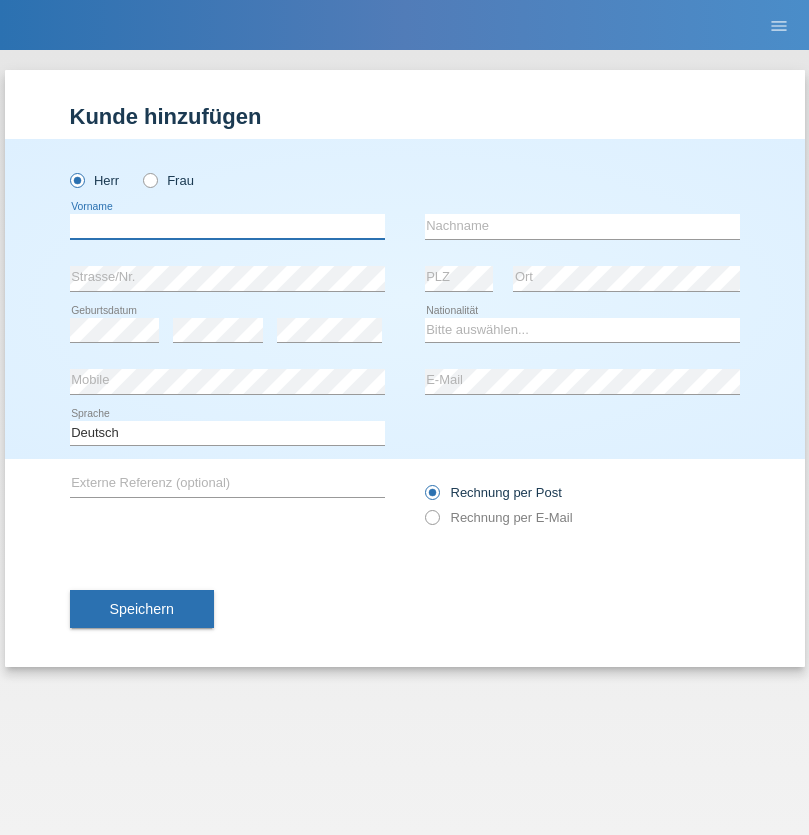 click at bounding box center [227, 226] 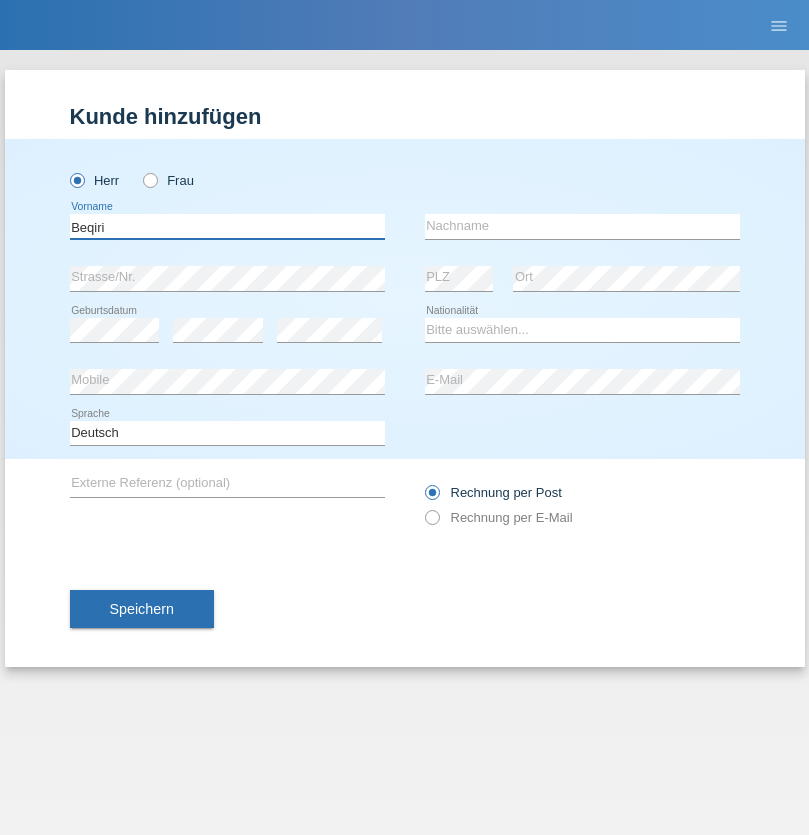 type on "Beqiri" 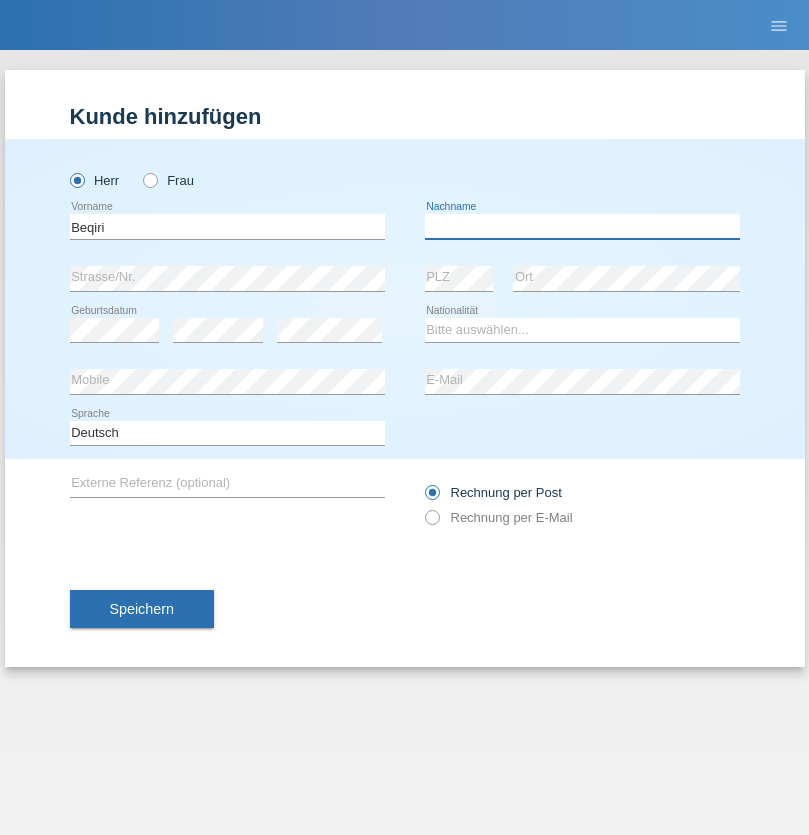 click at bounding box center (582, 226) 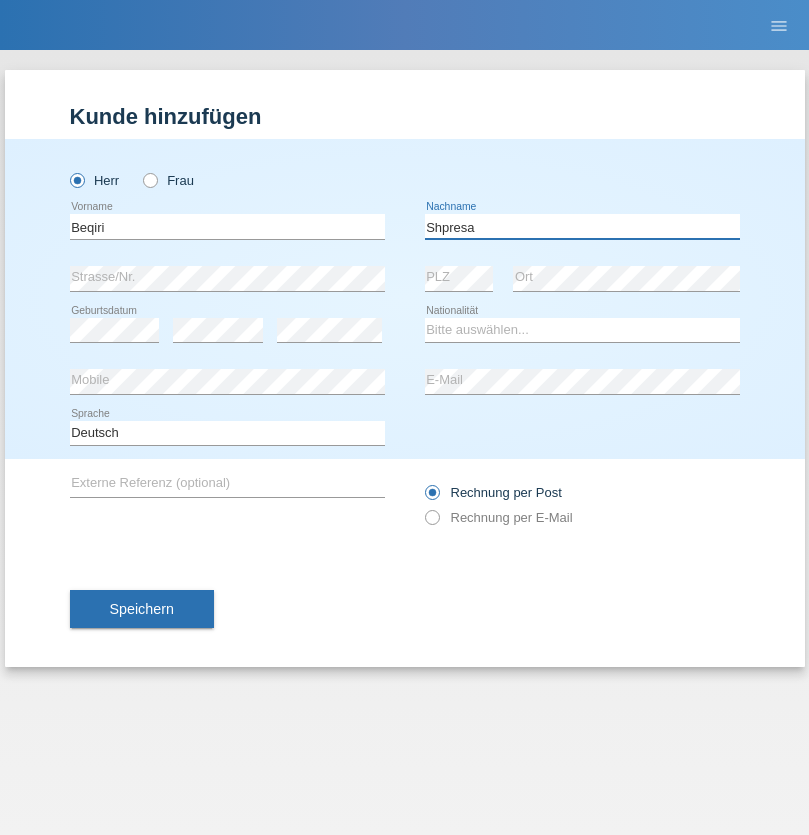 type on "Shpresa" 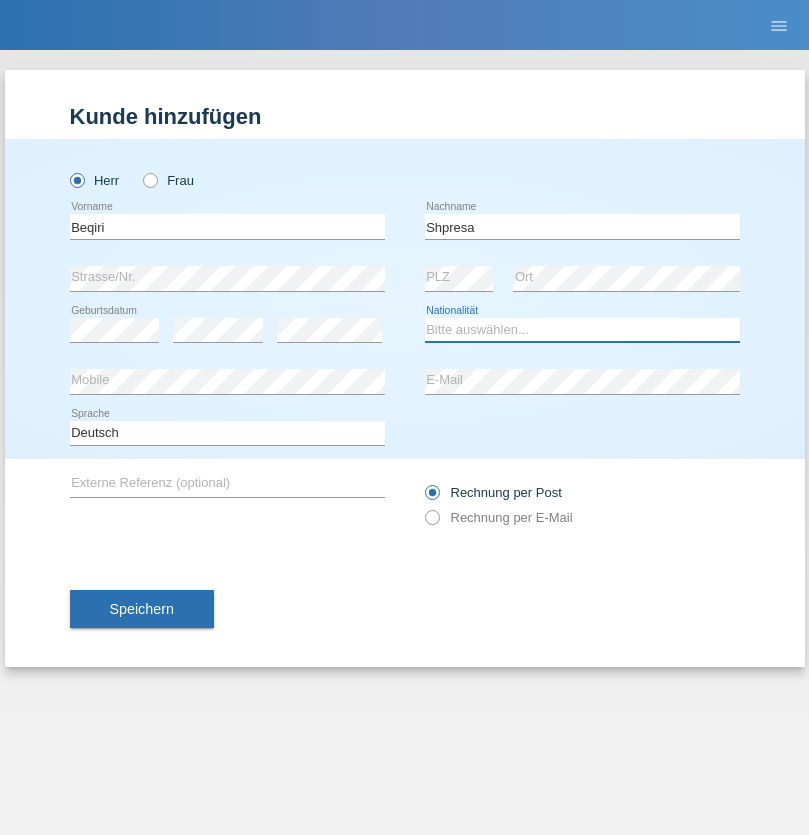 select on "XK" 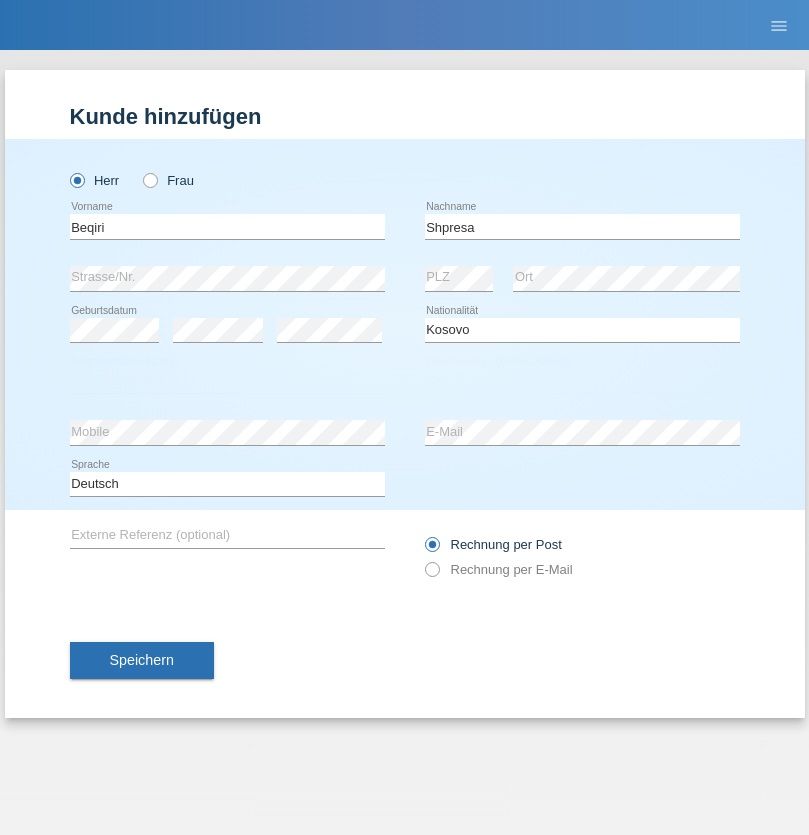 select on "C" 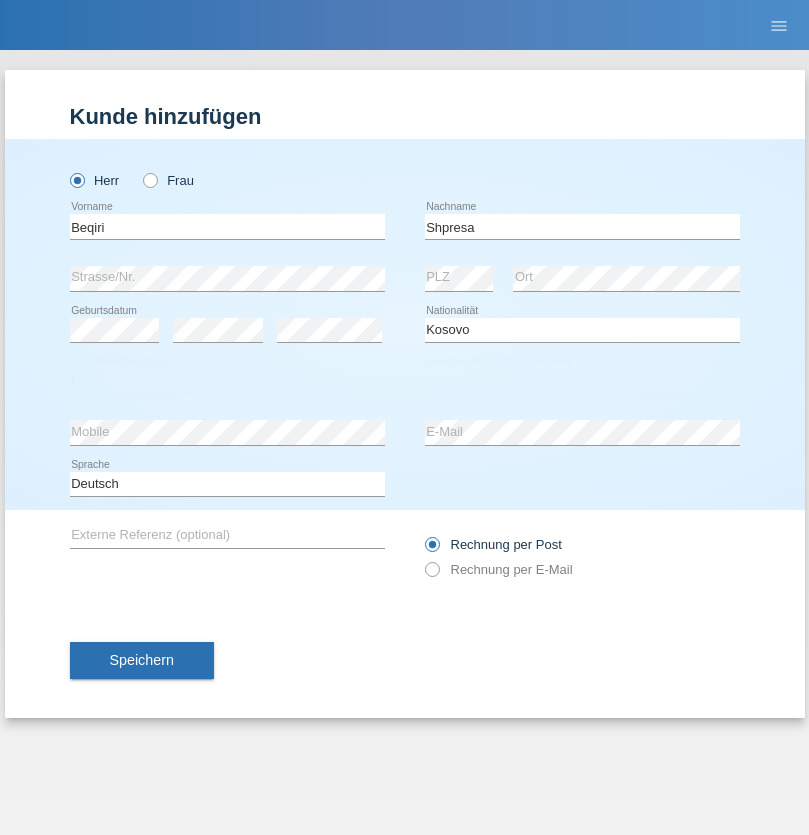 select on "08" 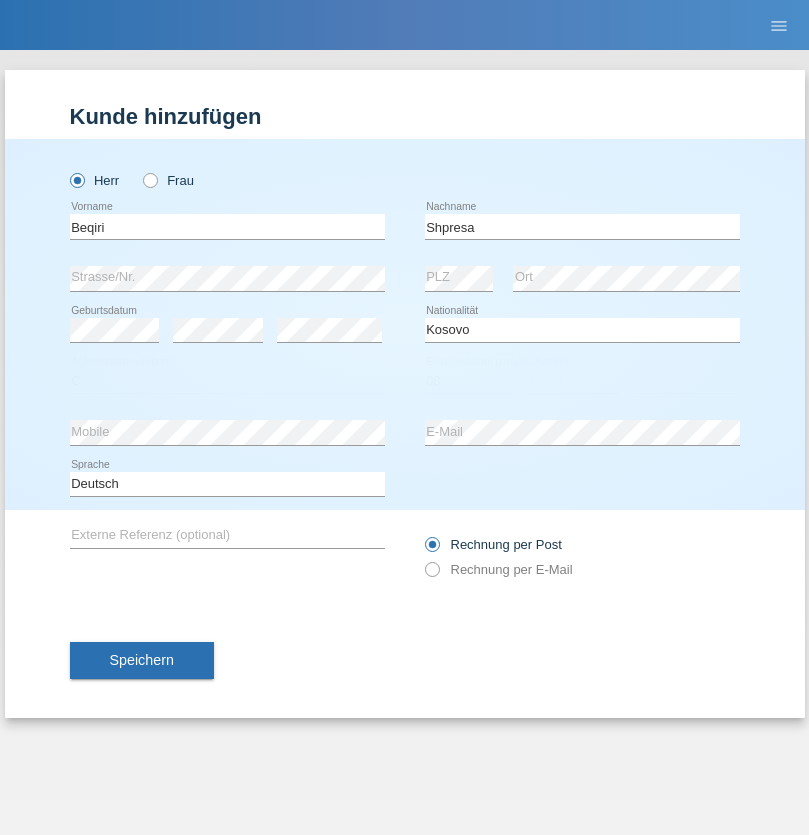 select on "02" 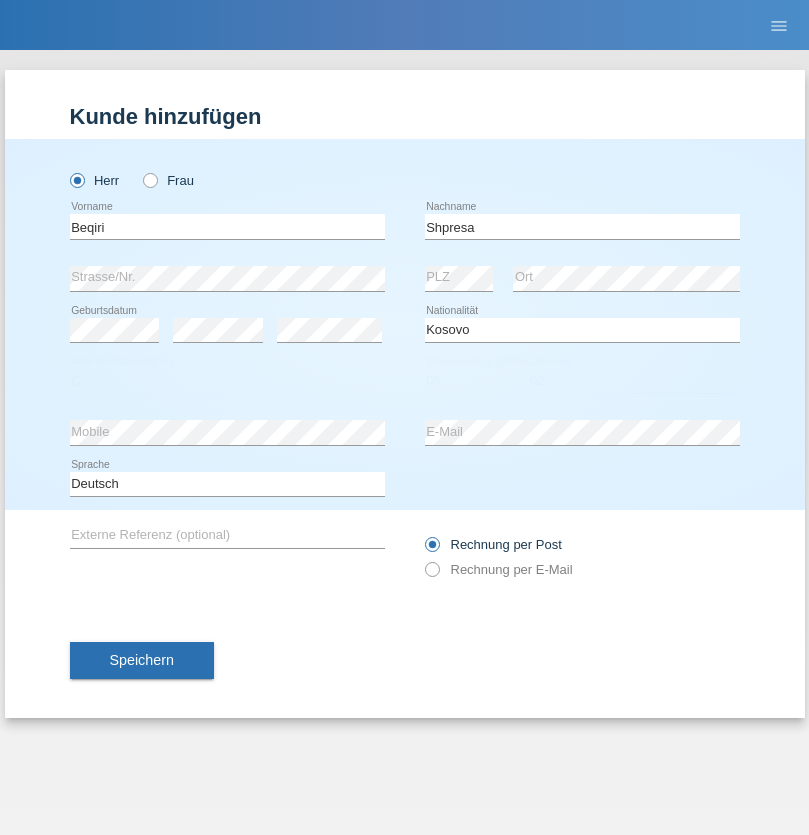 select on "1979" 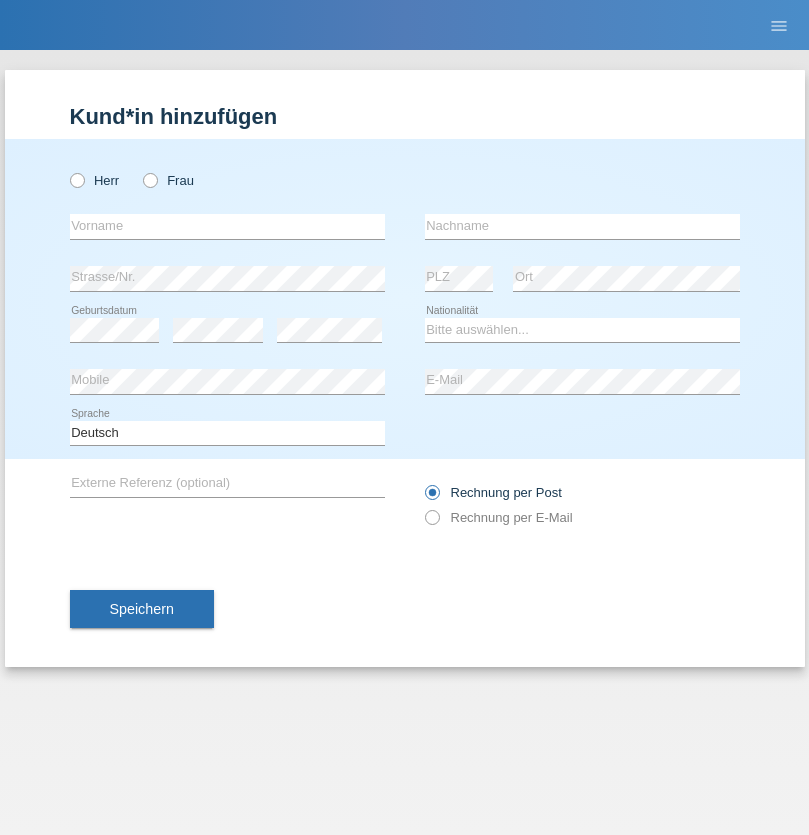 scroll, scrollTop: 0, scrollLeft: 0, axis: both 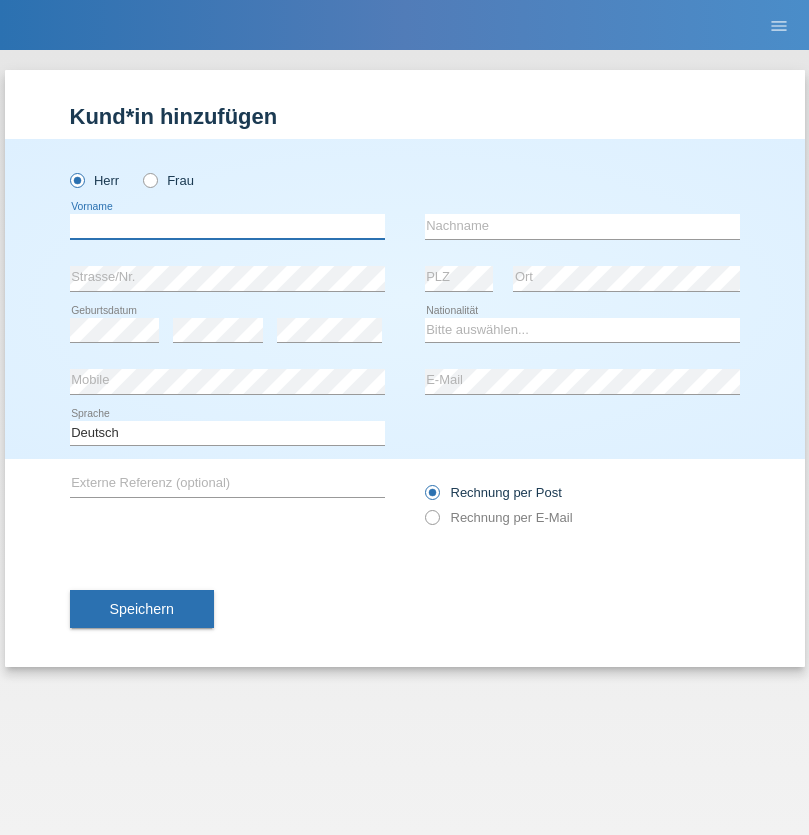 click at bounding box center [227, 226] 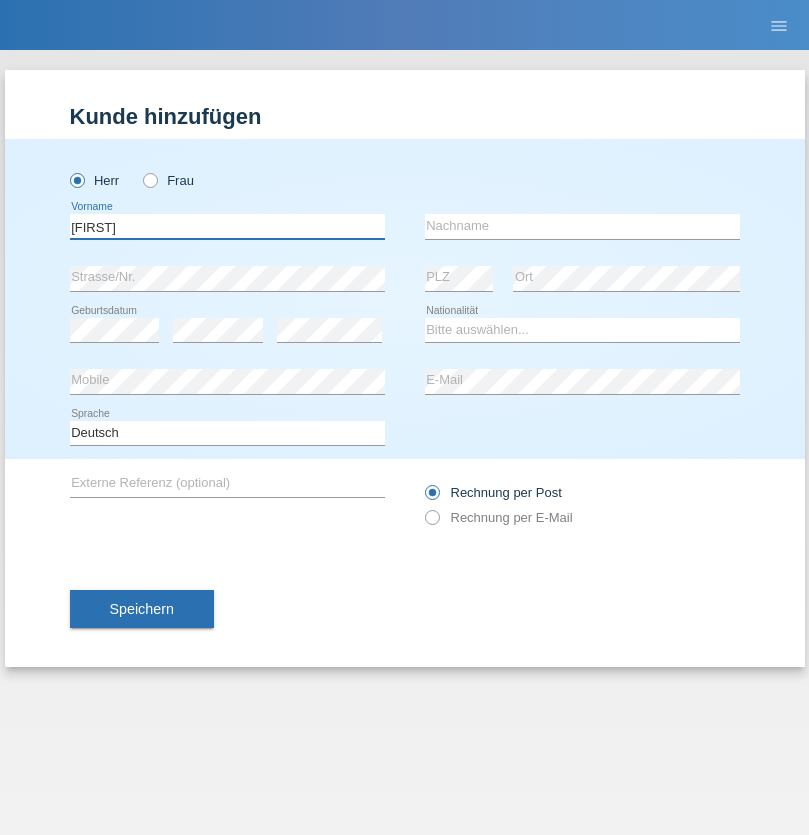 type on "[FIRST]" 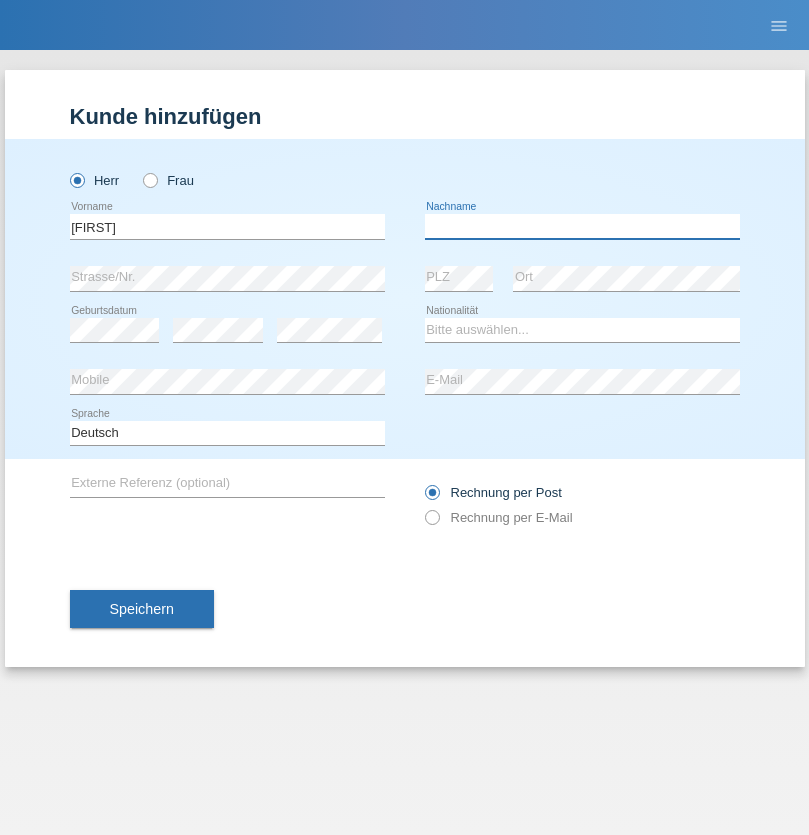click at bounding box center (582, 226) 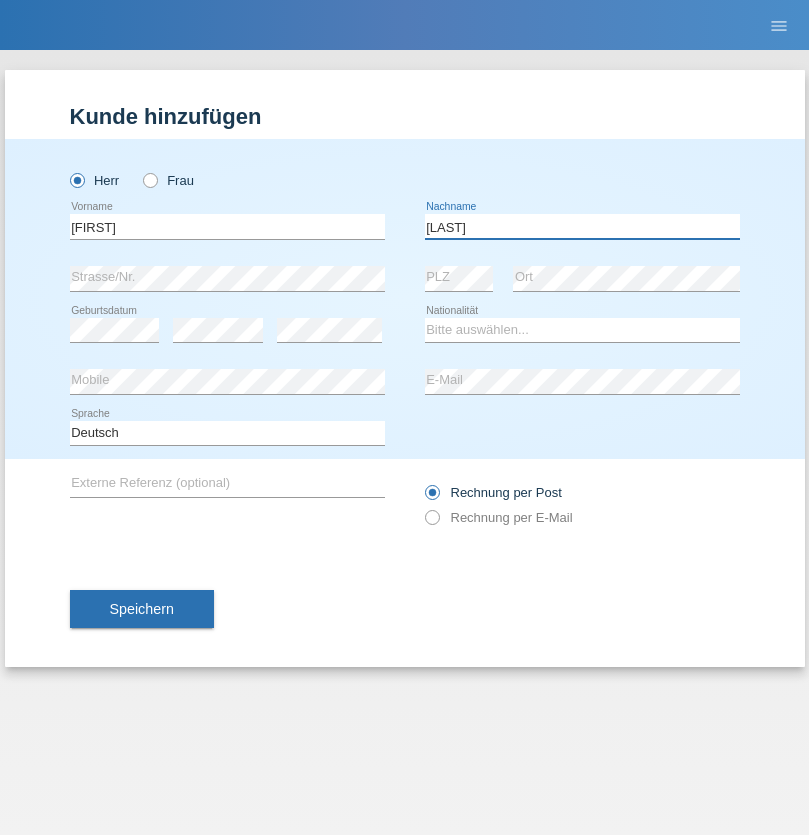 type on "[LAST]" 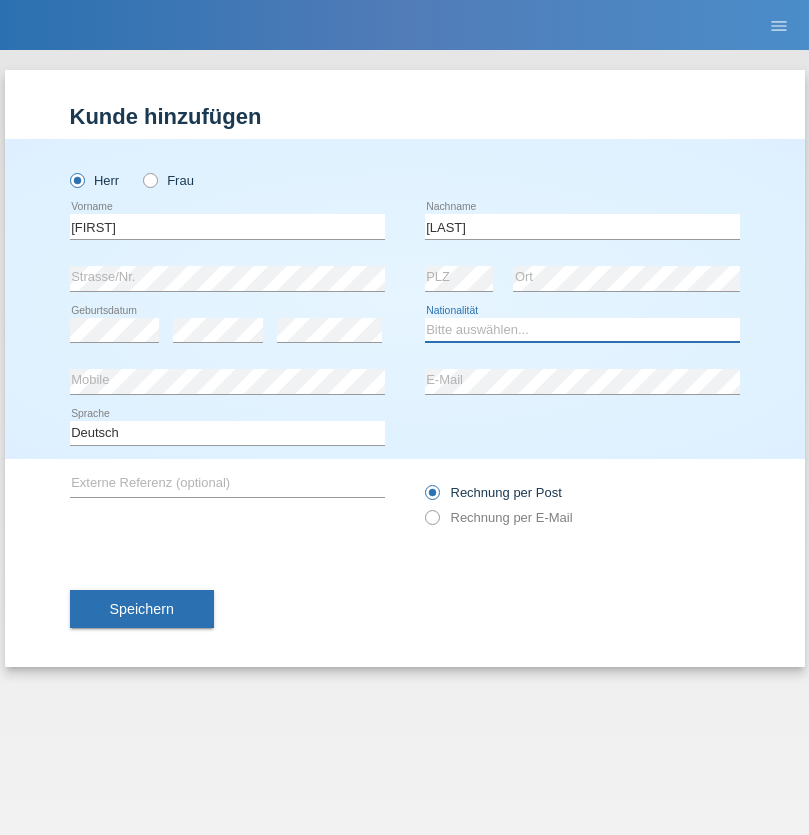 select on "CH" 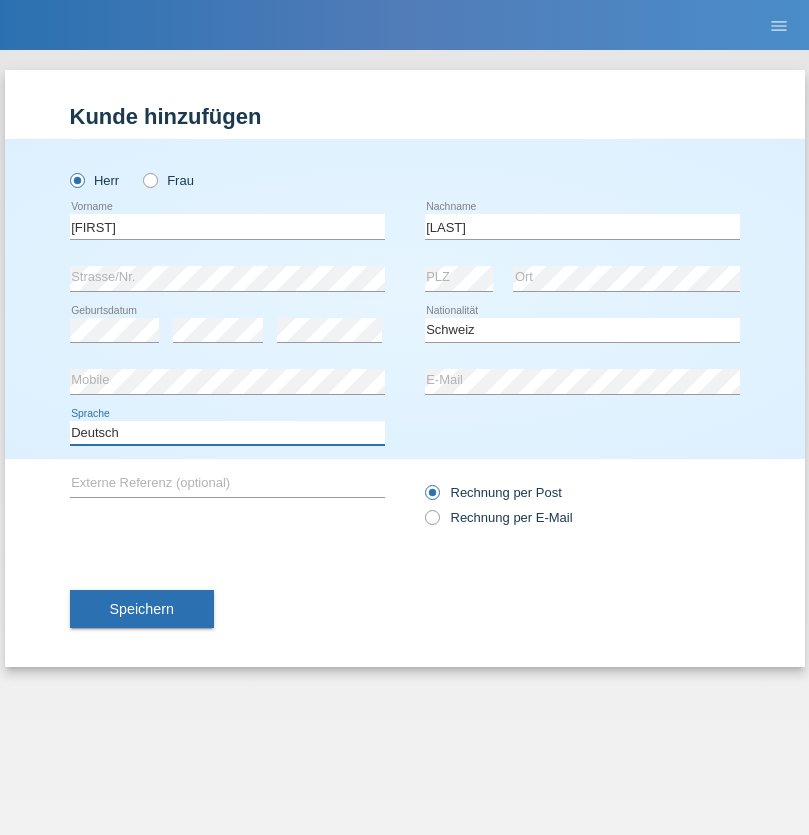 select on "en" 